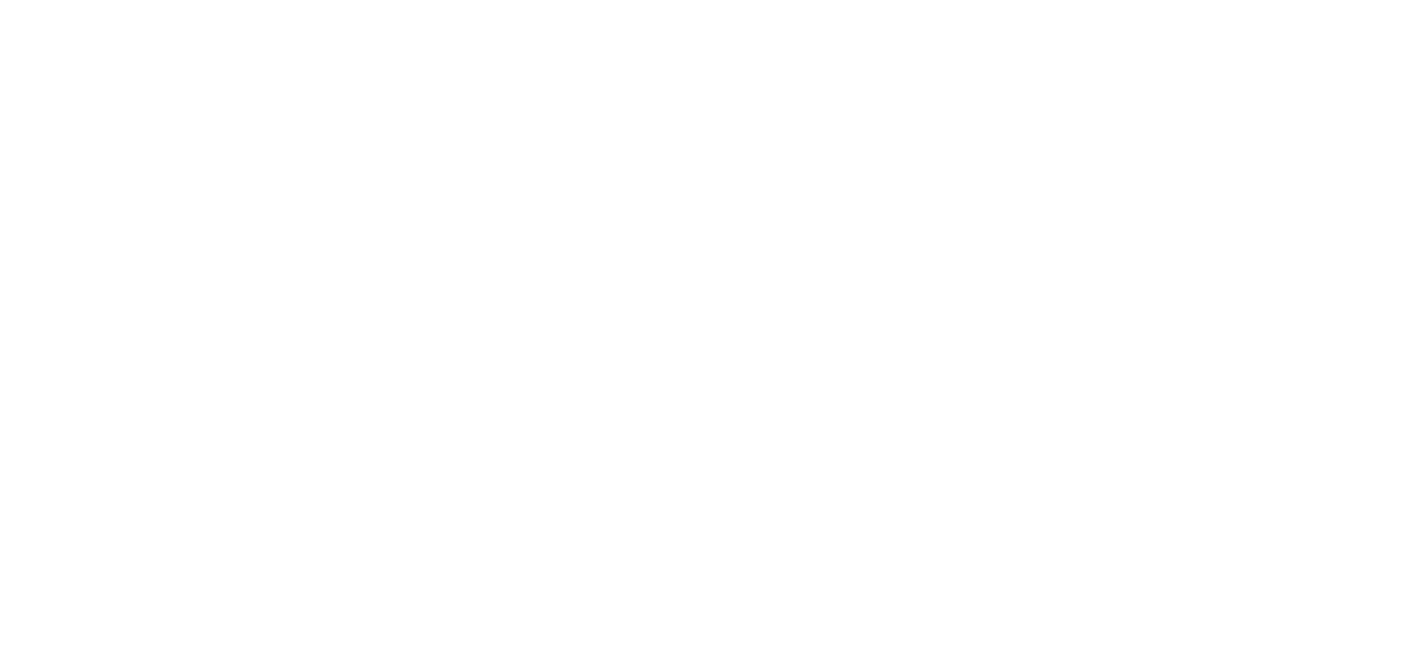 scroll, scrollTop: 0, scrollLeft: 0, axis: both 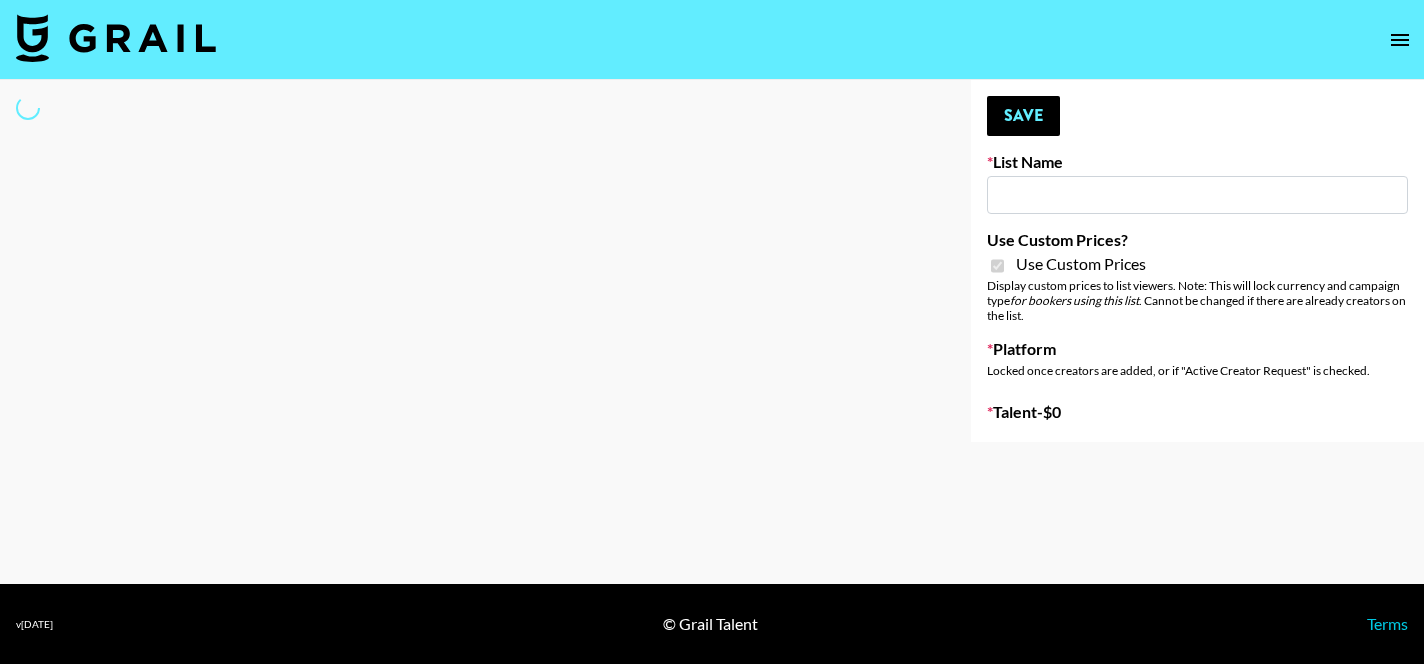 type on "Soapbox (22nd July)" 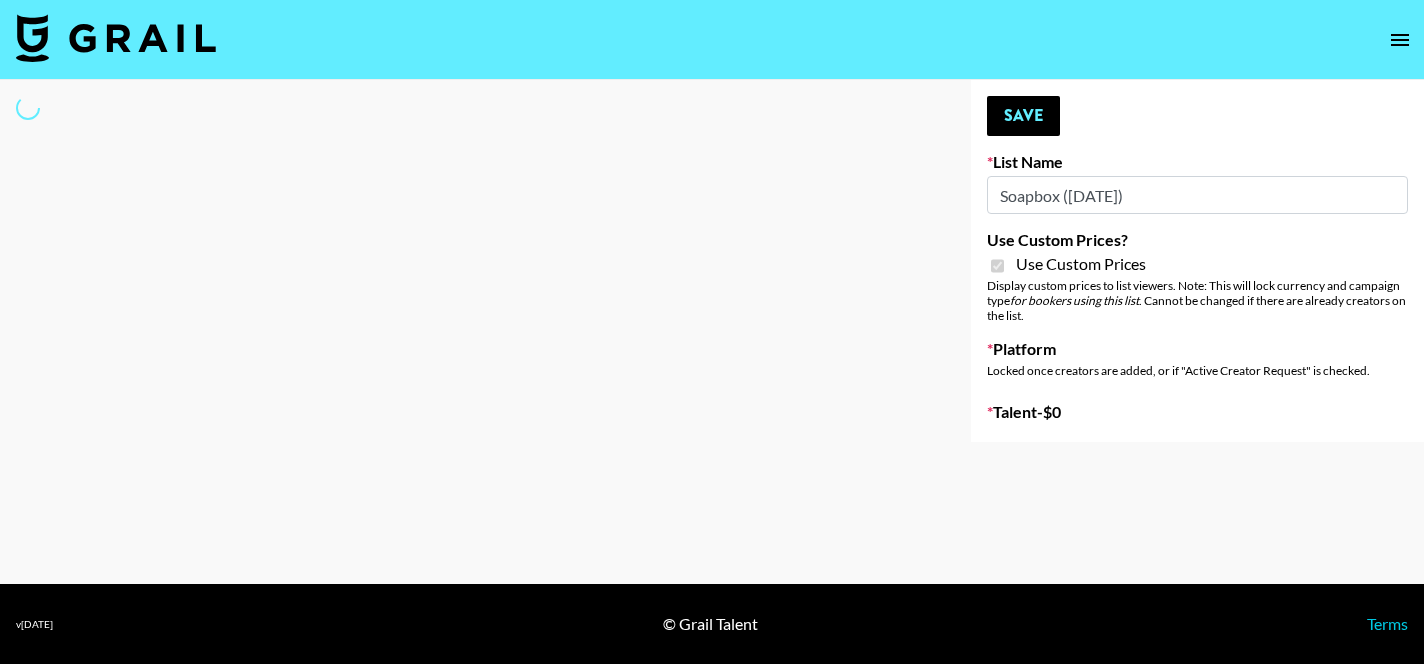select on "Brand" 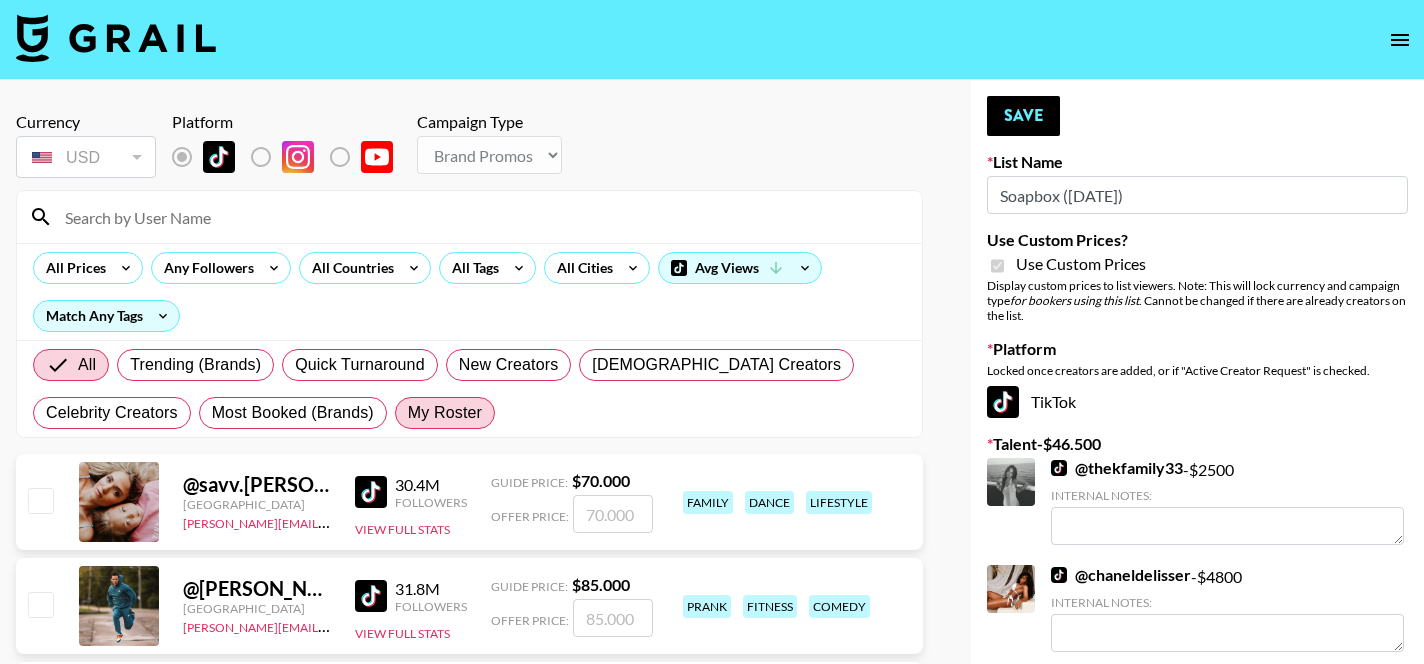 click on "My Roster" at bounding box center [445, 413] 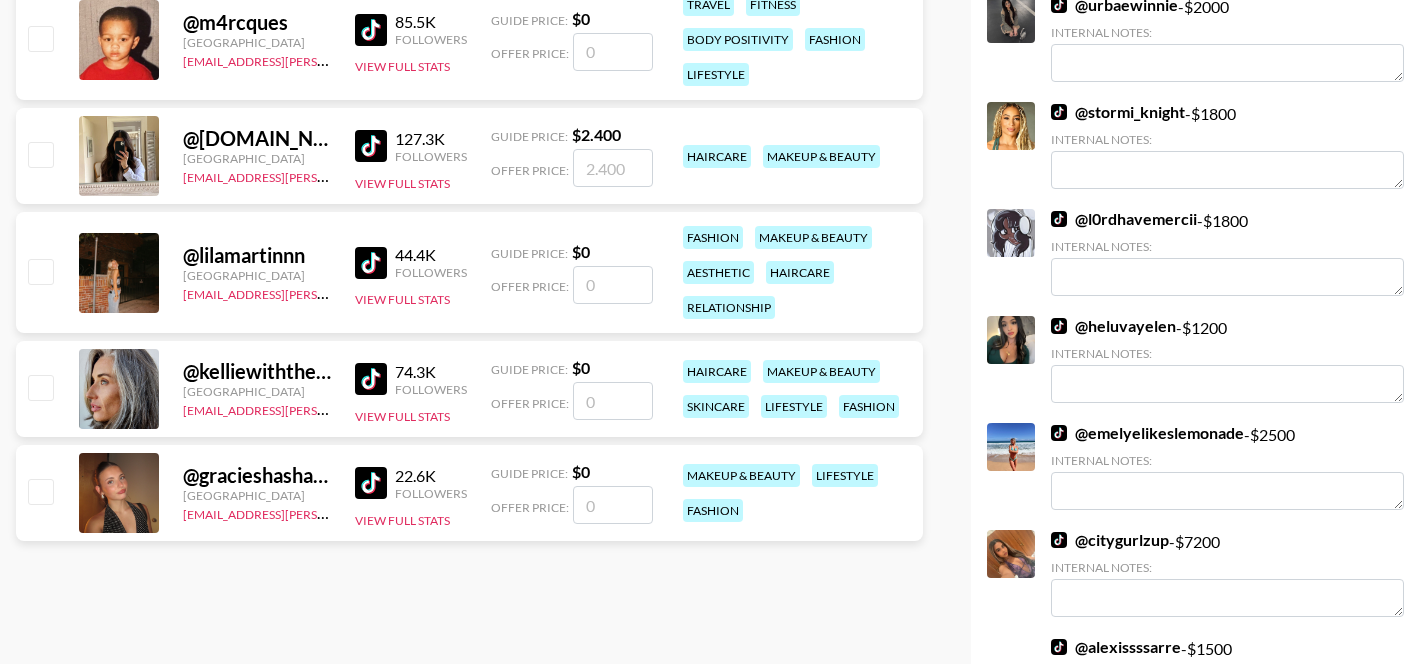 scroll, scrollTop: 907, scrollLeft: 0, axis: vertical 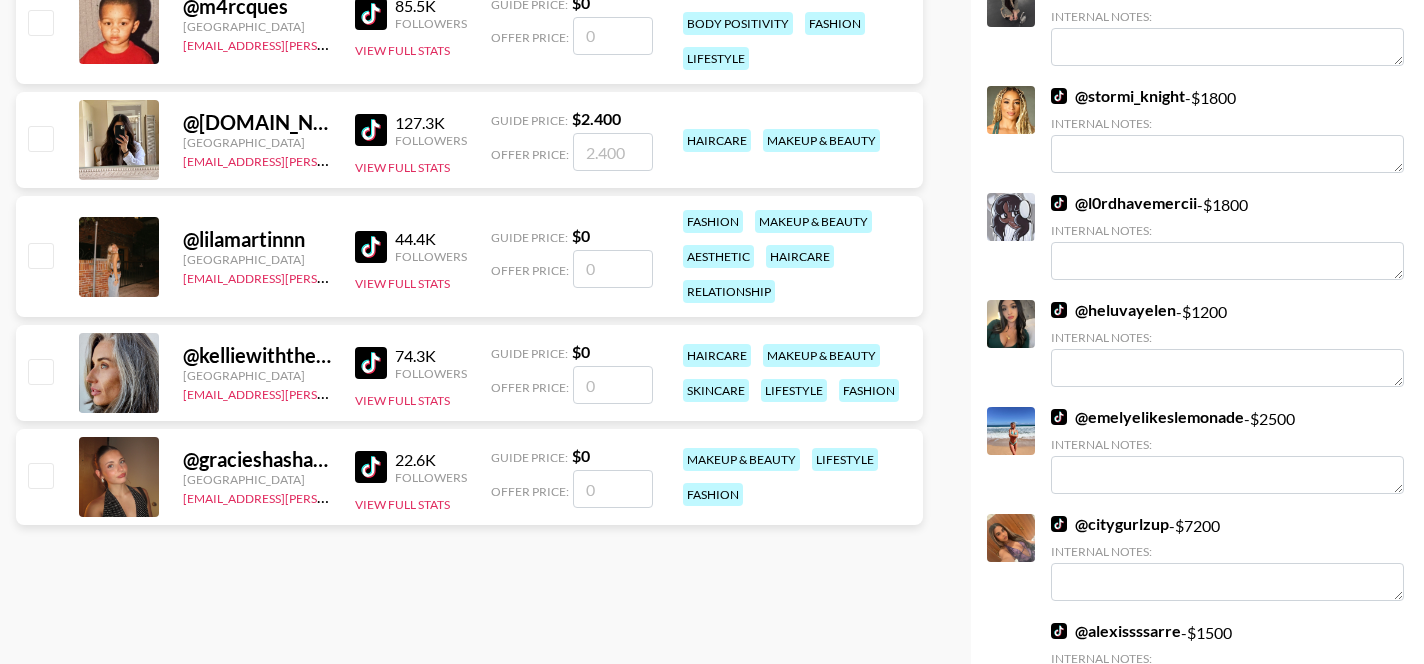click at bounding box center [40, 371] 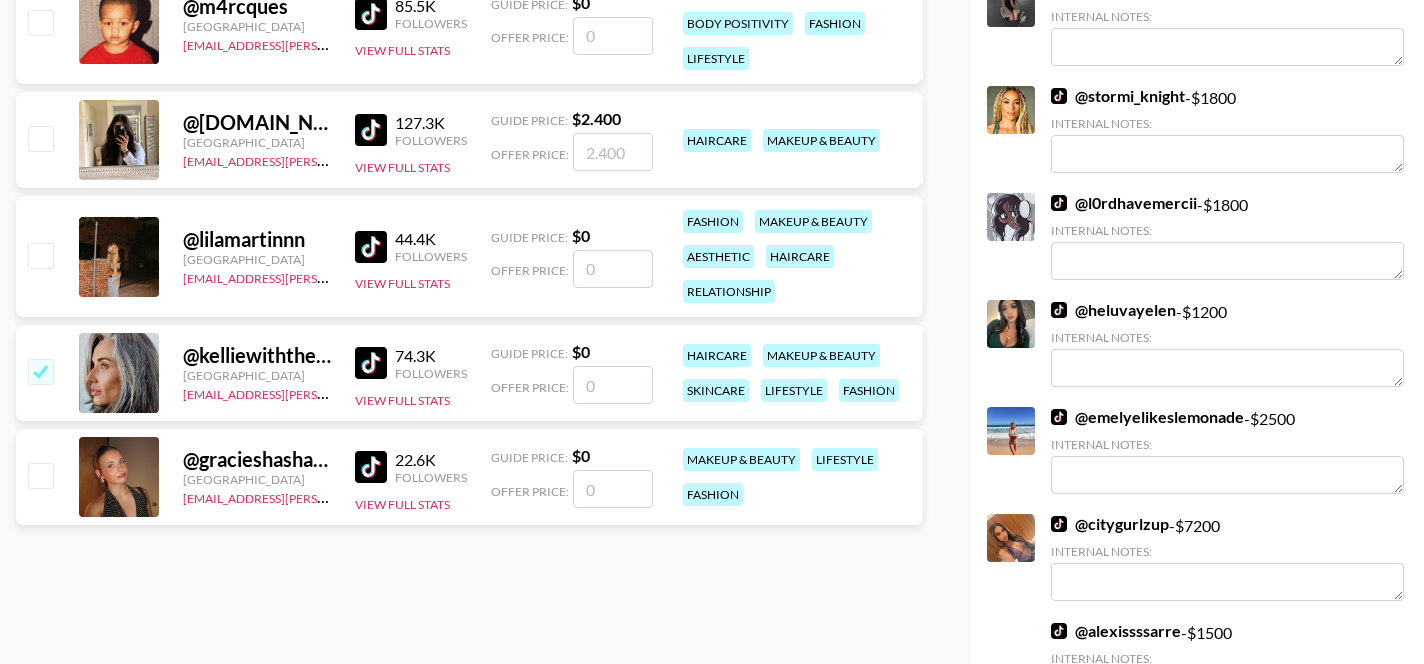 type on "3" 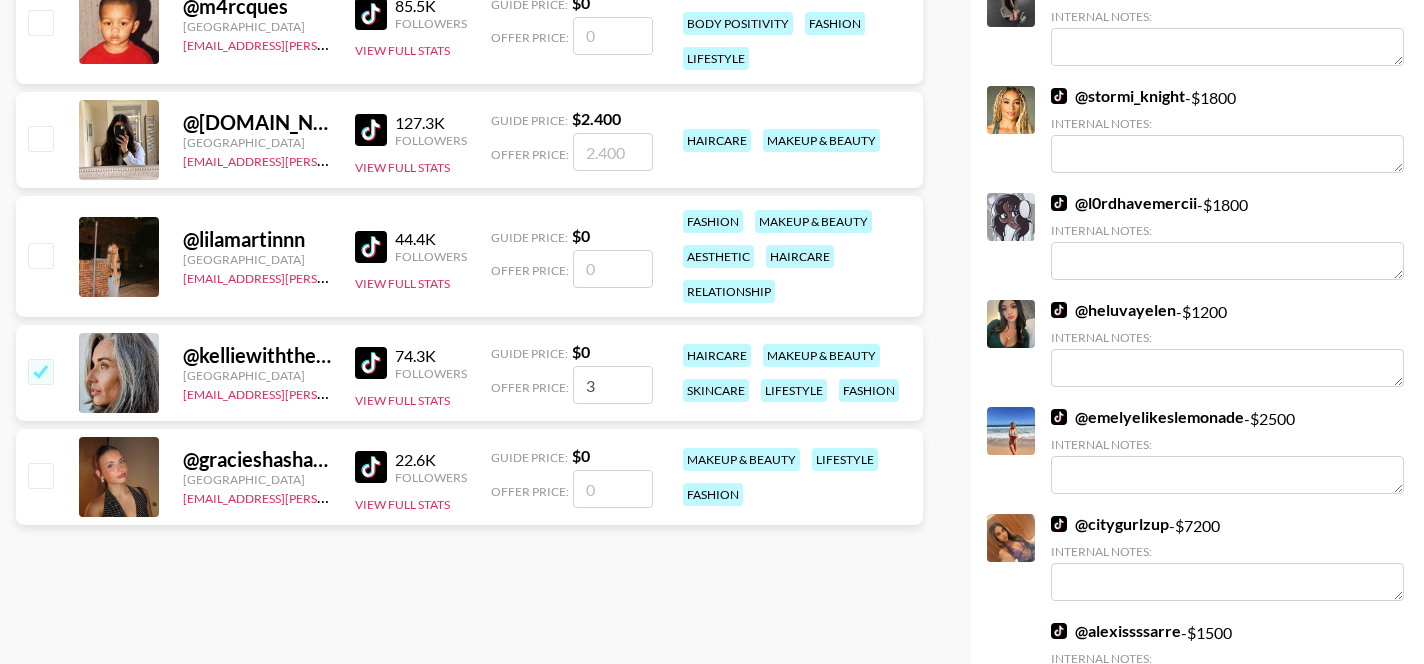 checkbox on "true" 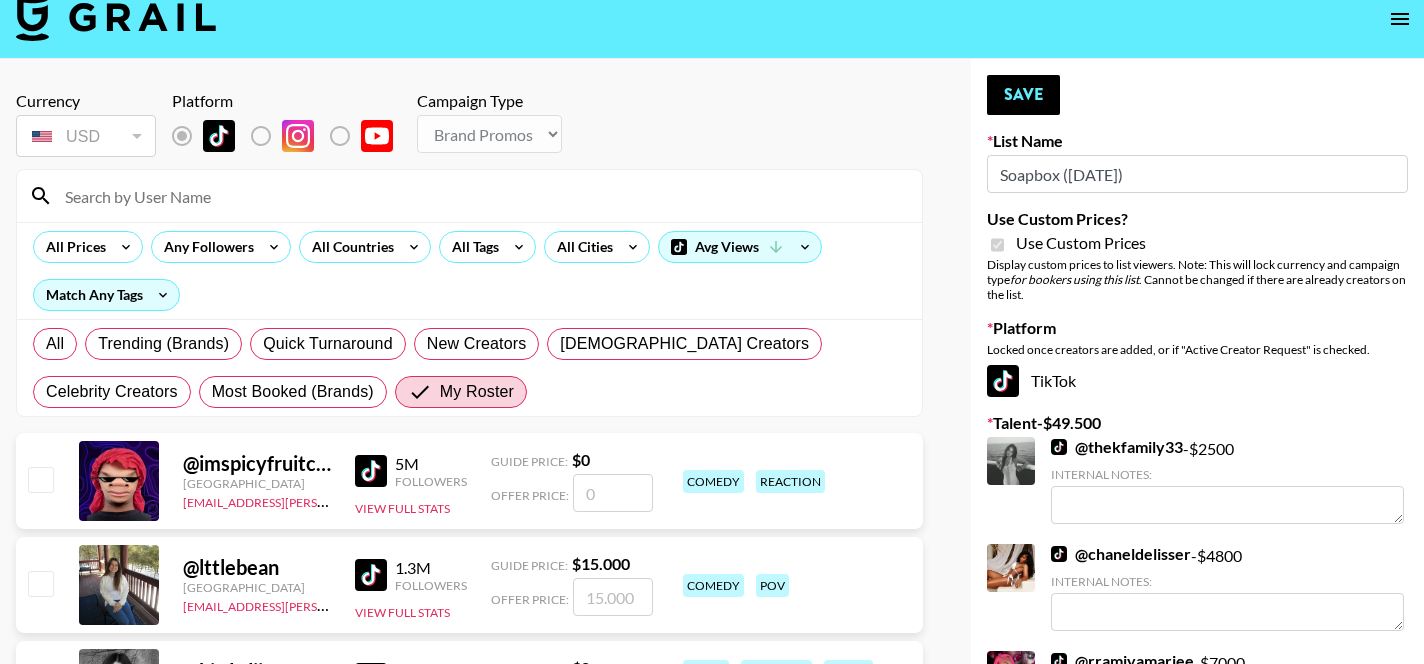 scroll, scrollTop: 0, scrollLeft: 0, axis: both 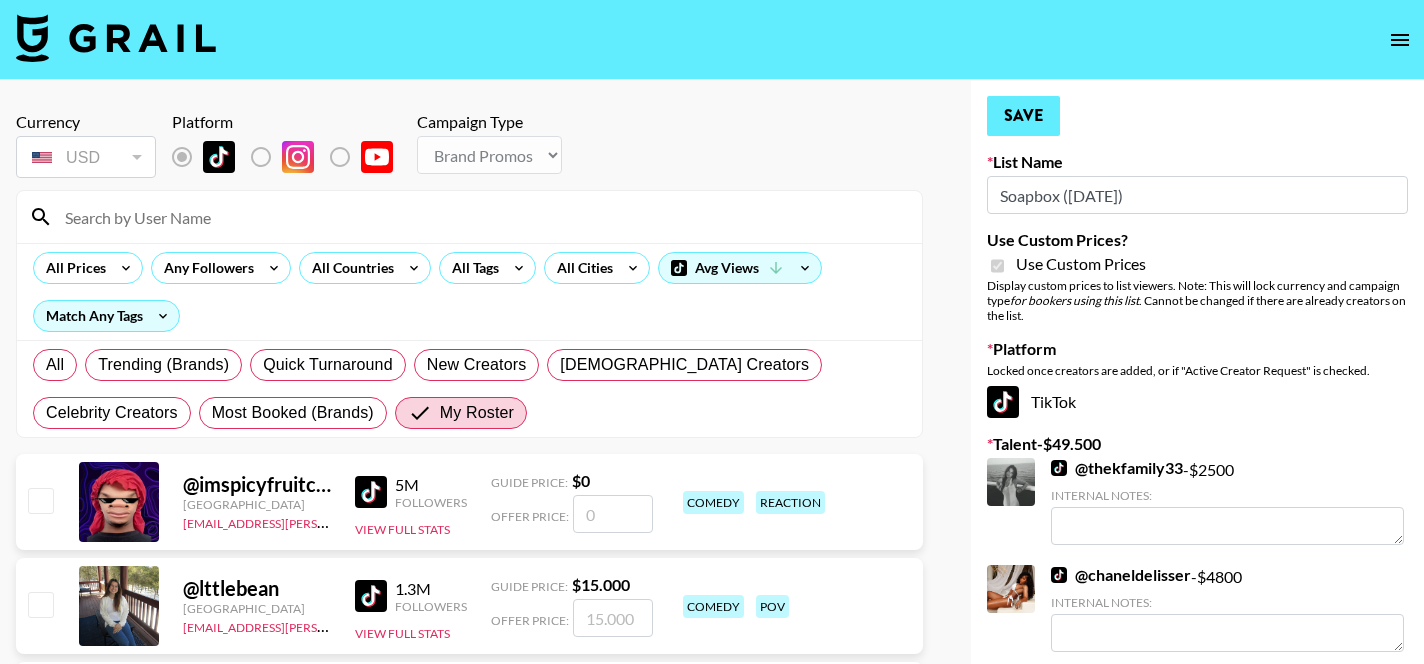 type on "3000" 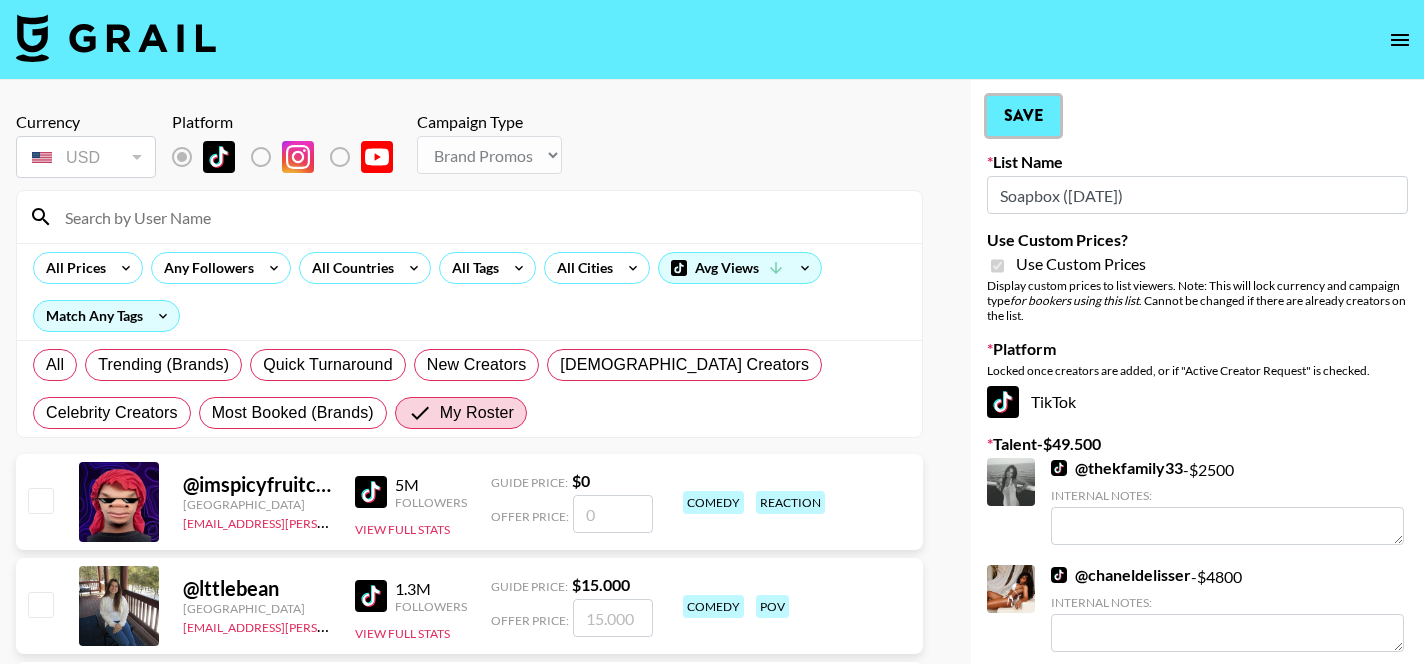 click on "Save" at bounding box center (1023, 116) 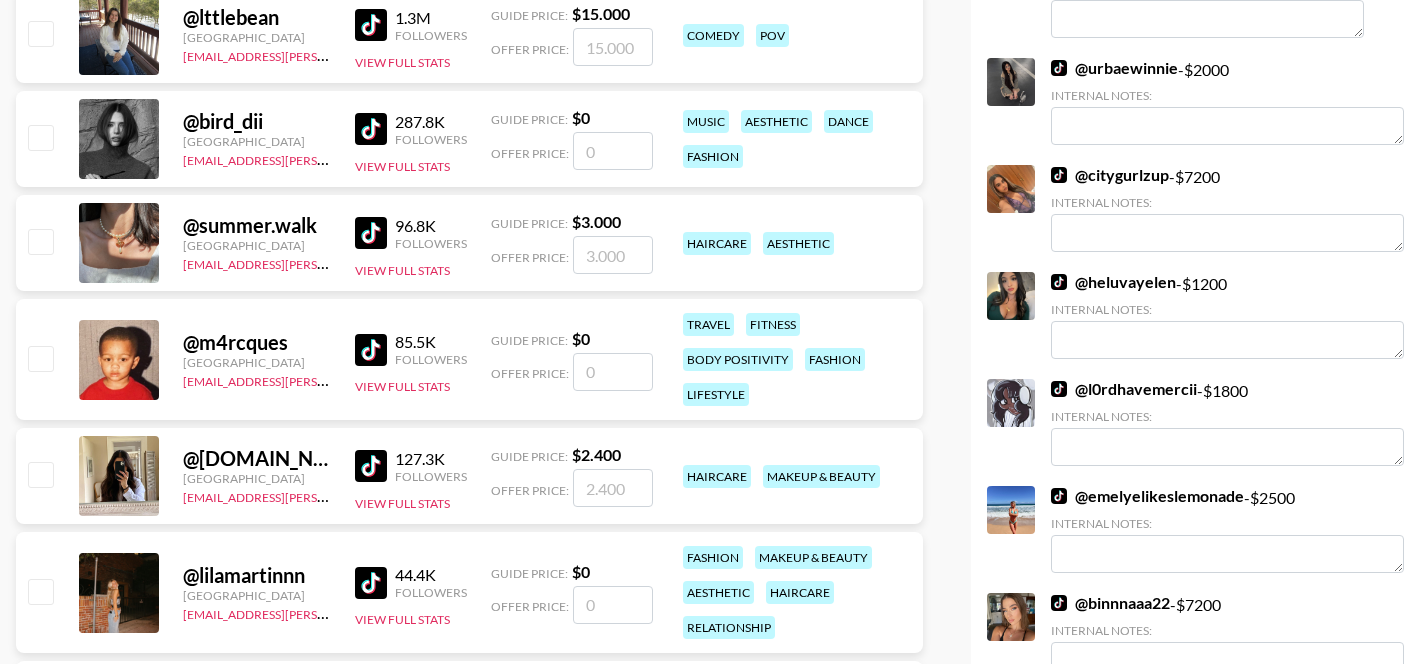 scroll, scrollTop: 532, scrollLeft: 0, axis: vertical 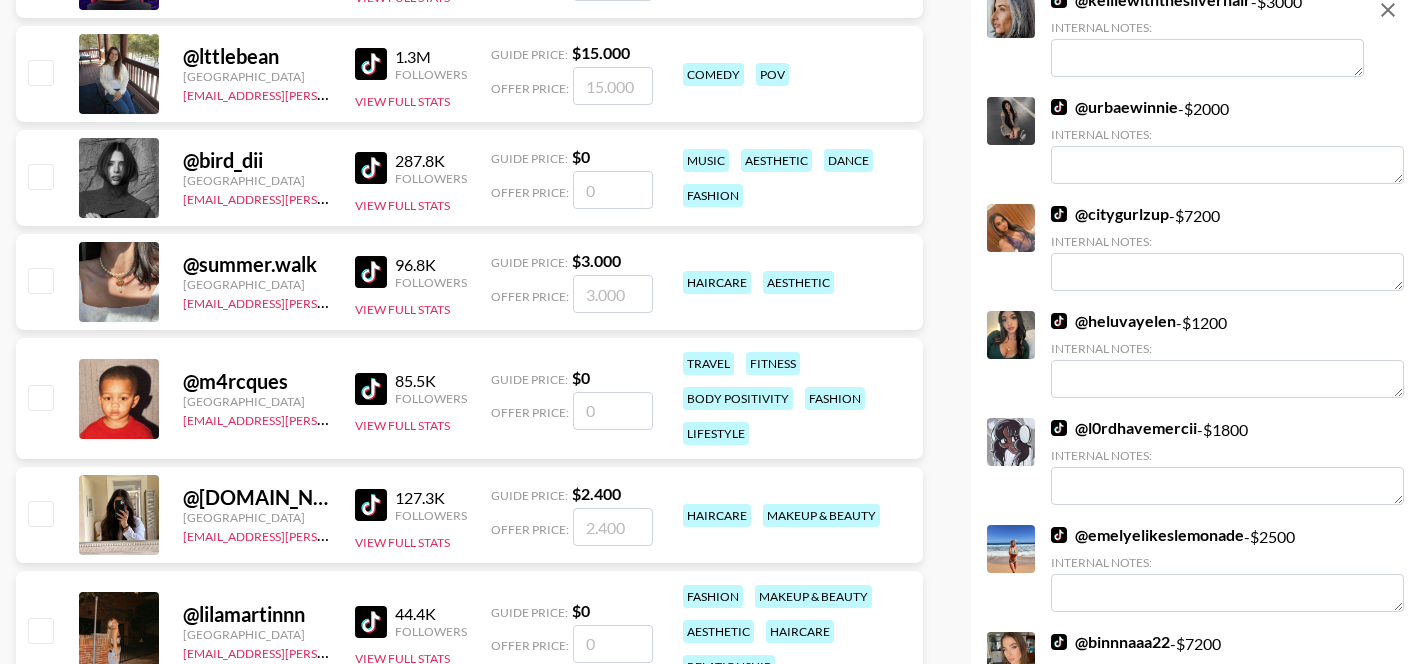 click at bounding box center (40, 280) 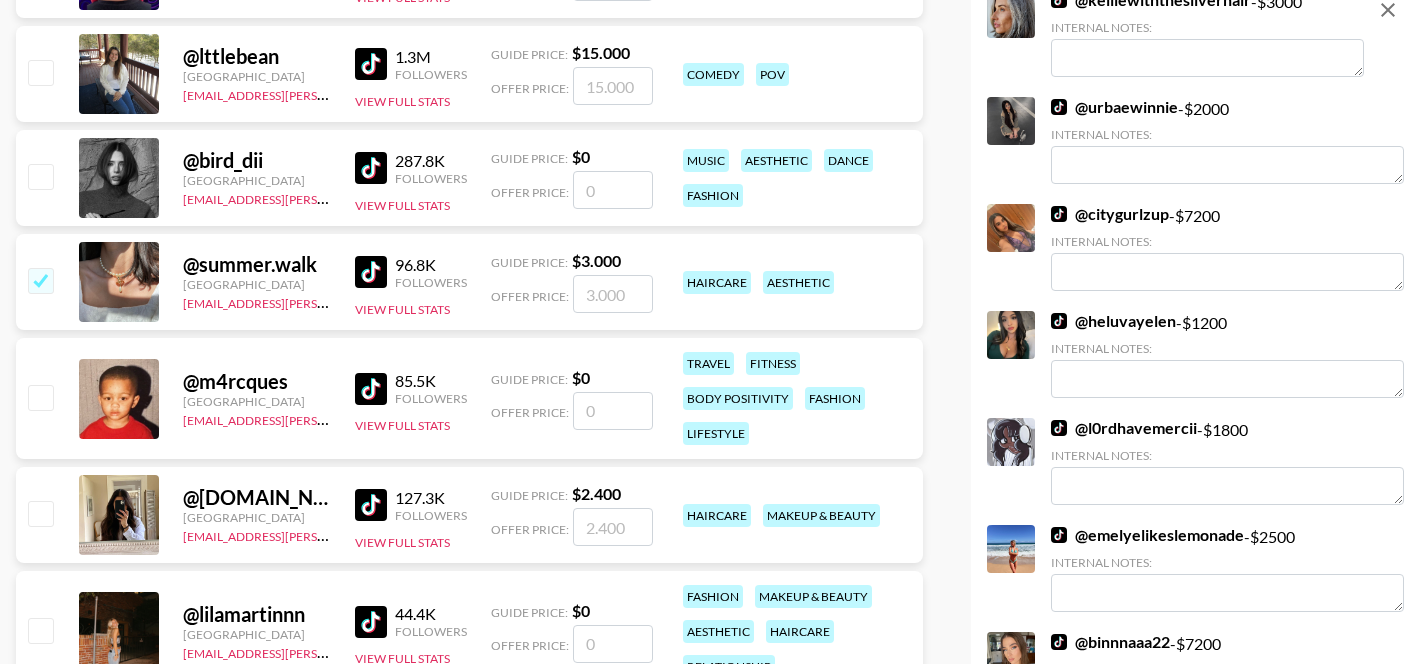checkbox on "true" 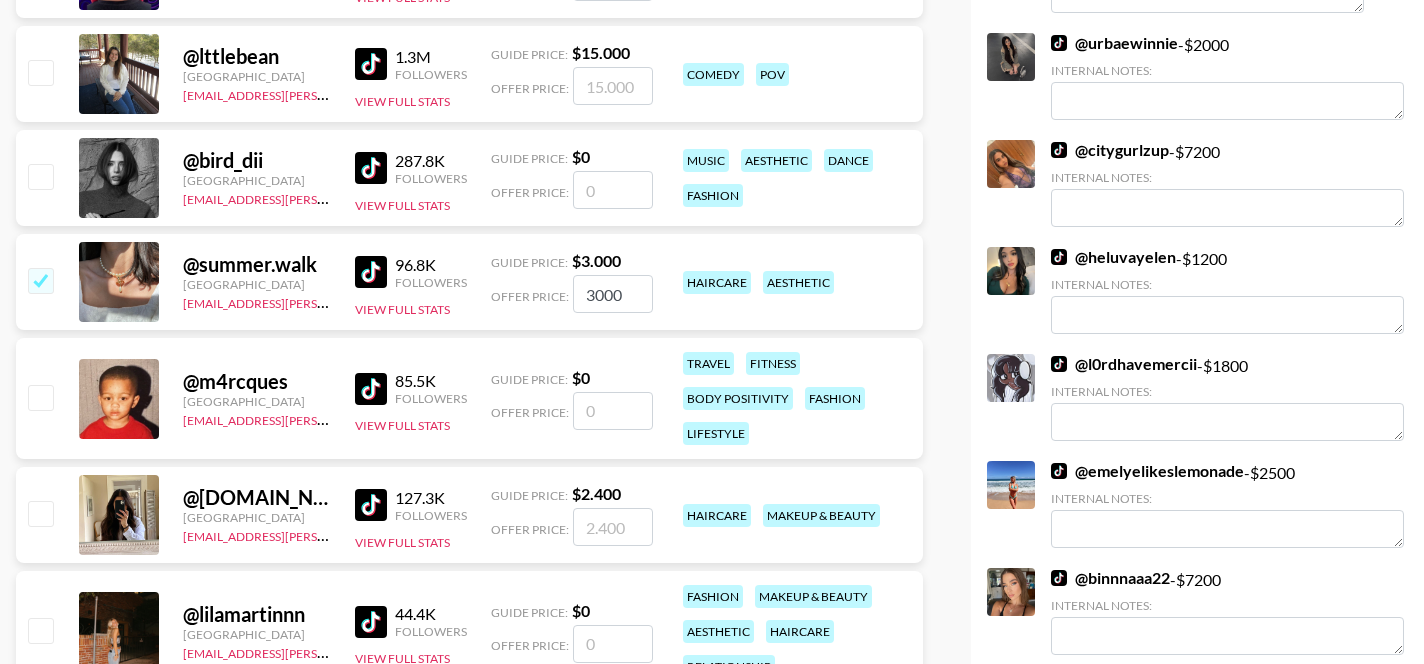 scroll, scrollTop: 0, scrollLeft: 0, axis: both 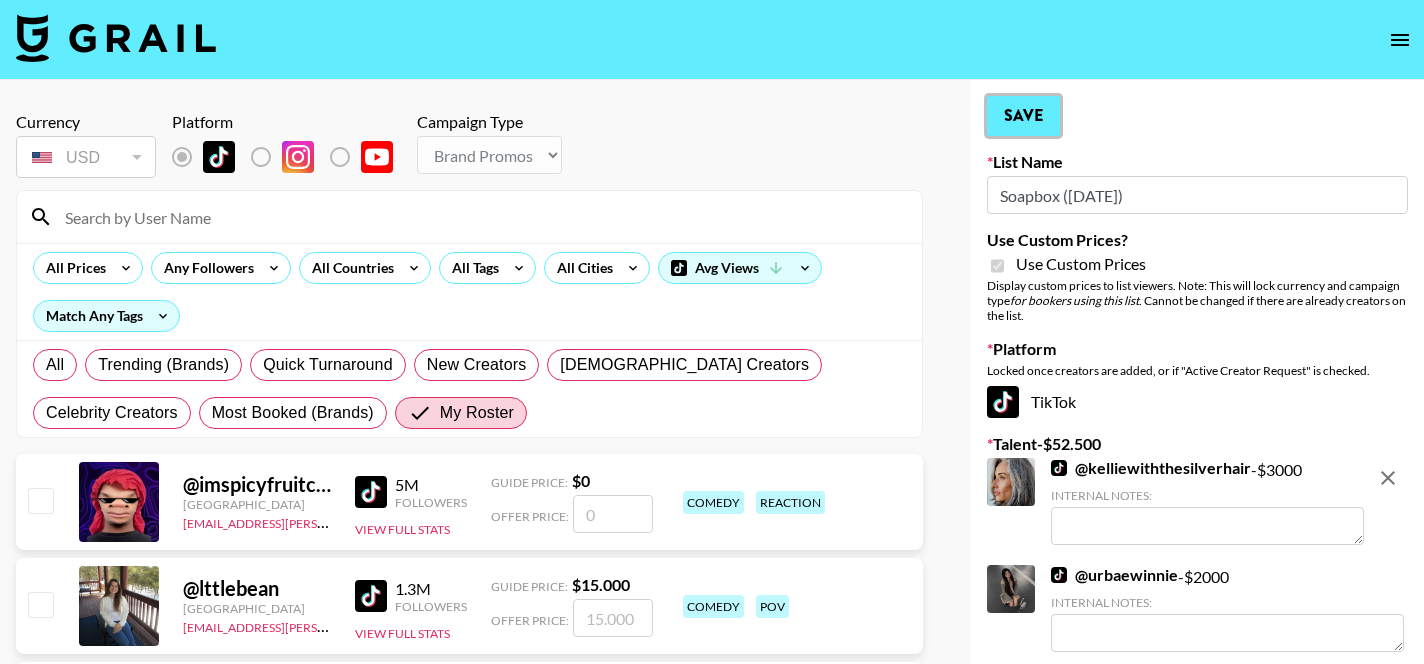 click on "Save" at bounding box center [1023, 116] 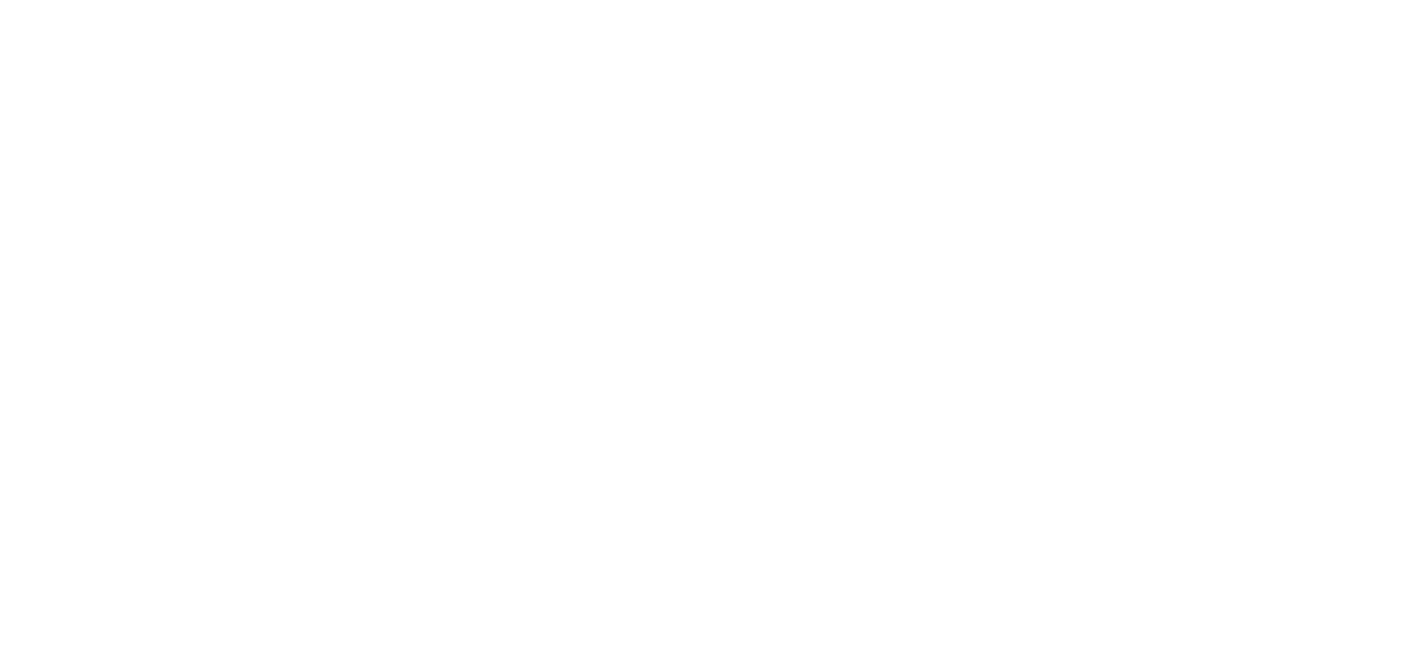scroll, scrollTop: 0, scrollLeft: 0, axis: both 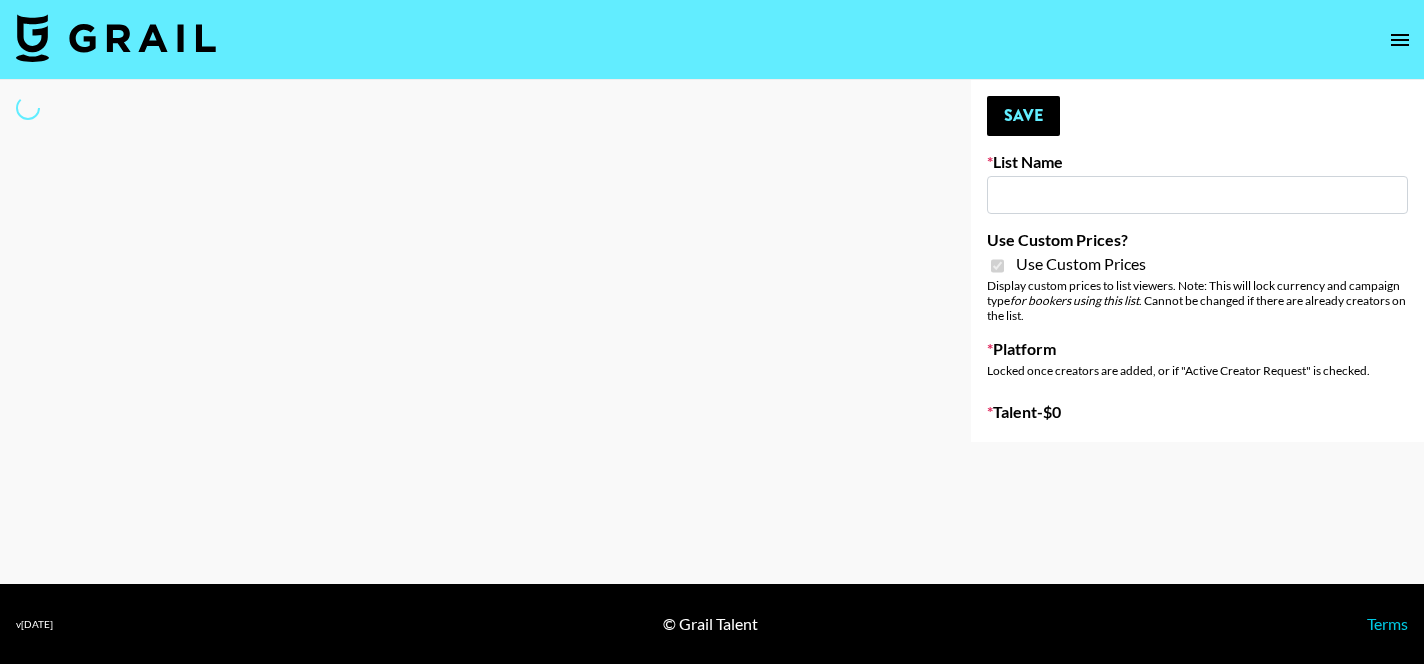 type on "Kinemaster ([DATE])" 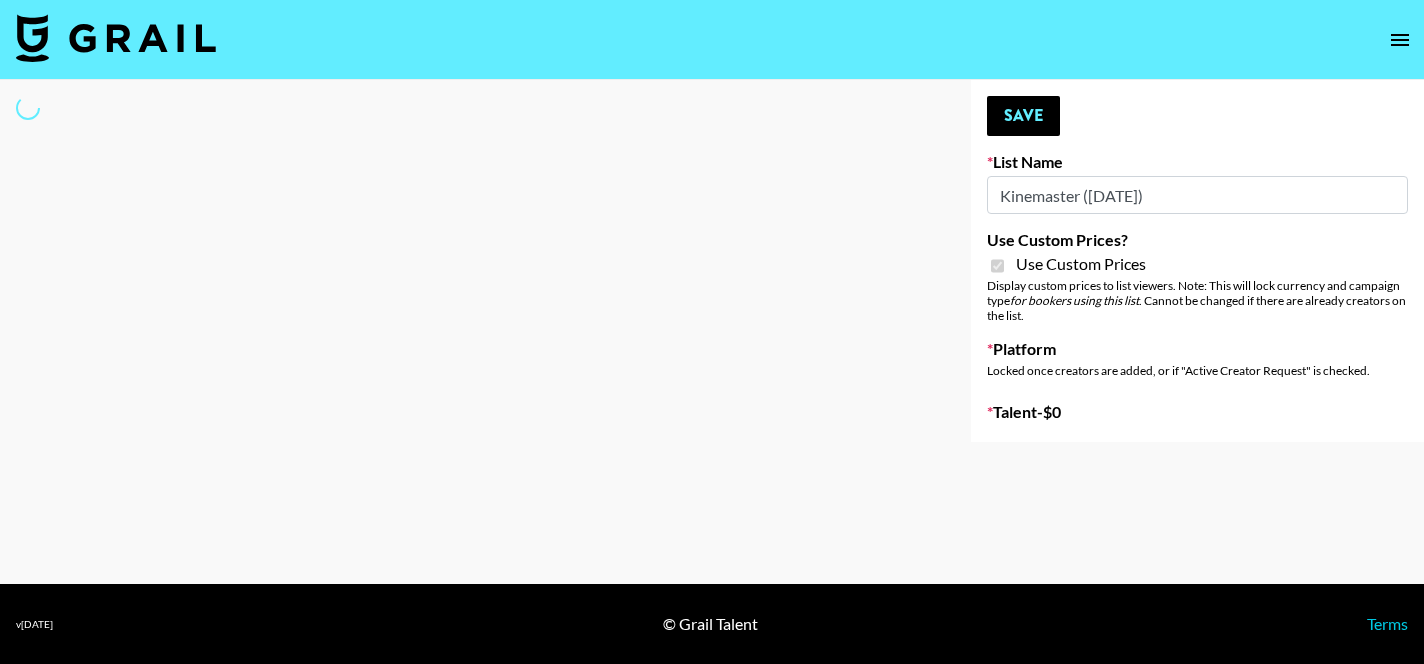 select on "Brand" 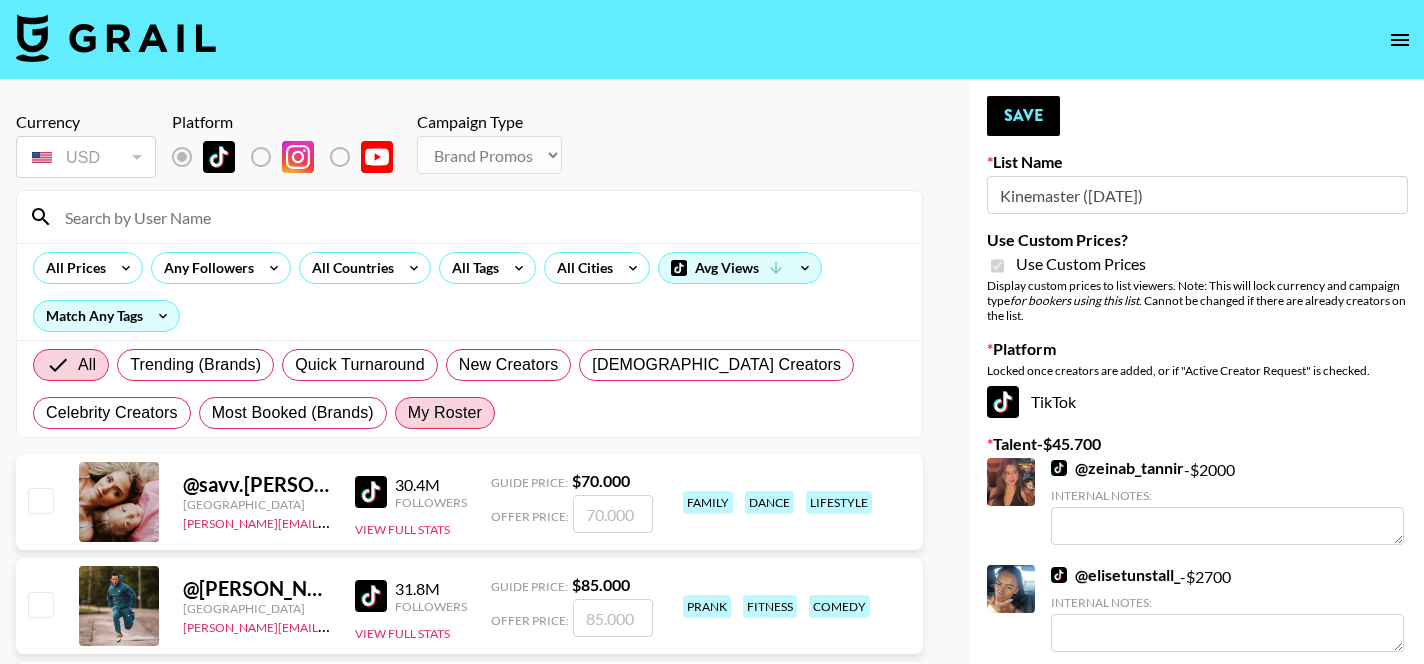 click on "My Roster" at bounding box center [445, 413] 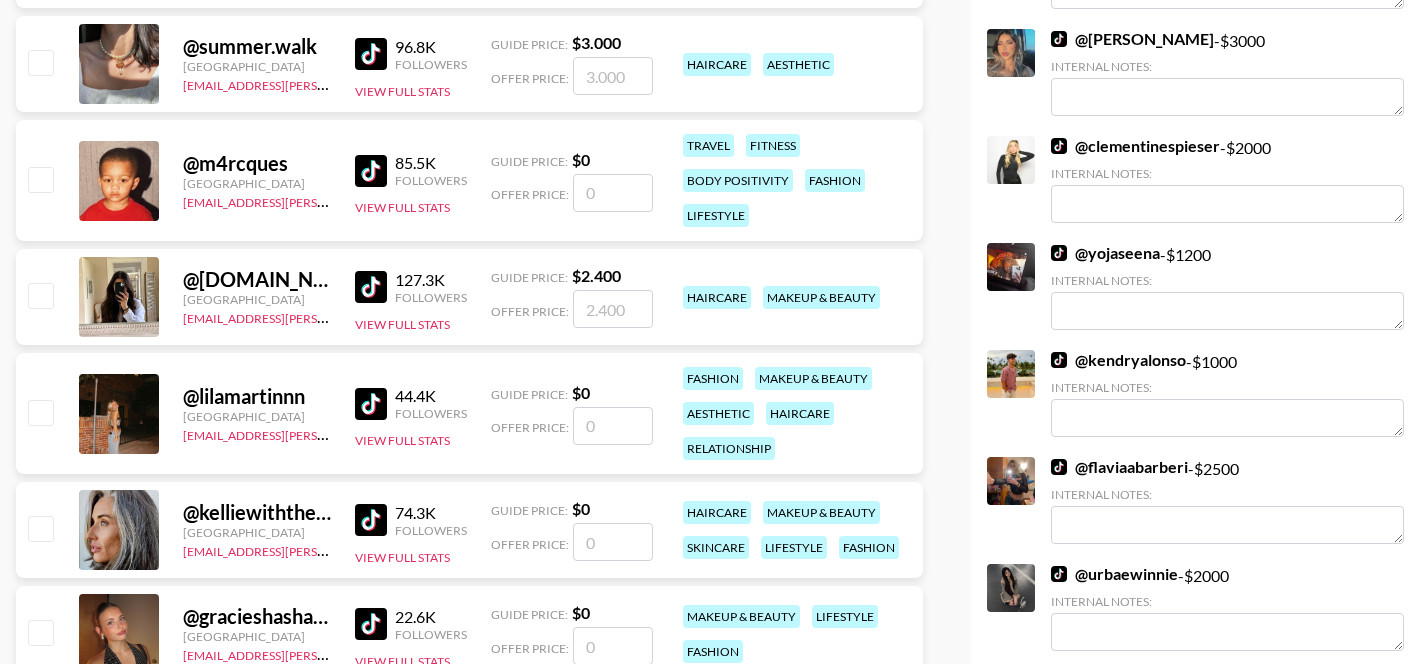 scroll, scrollTop: 764, scrollLeft: 0, axis: vertical 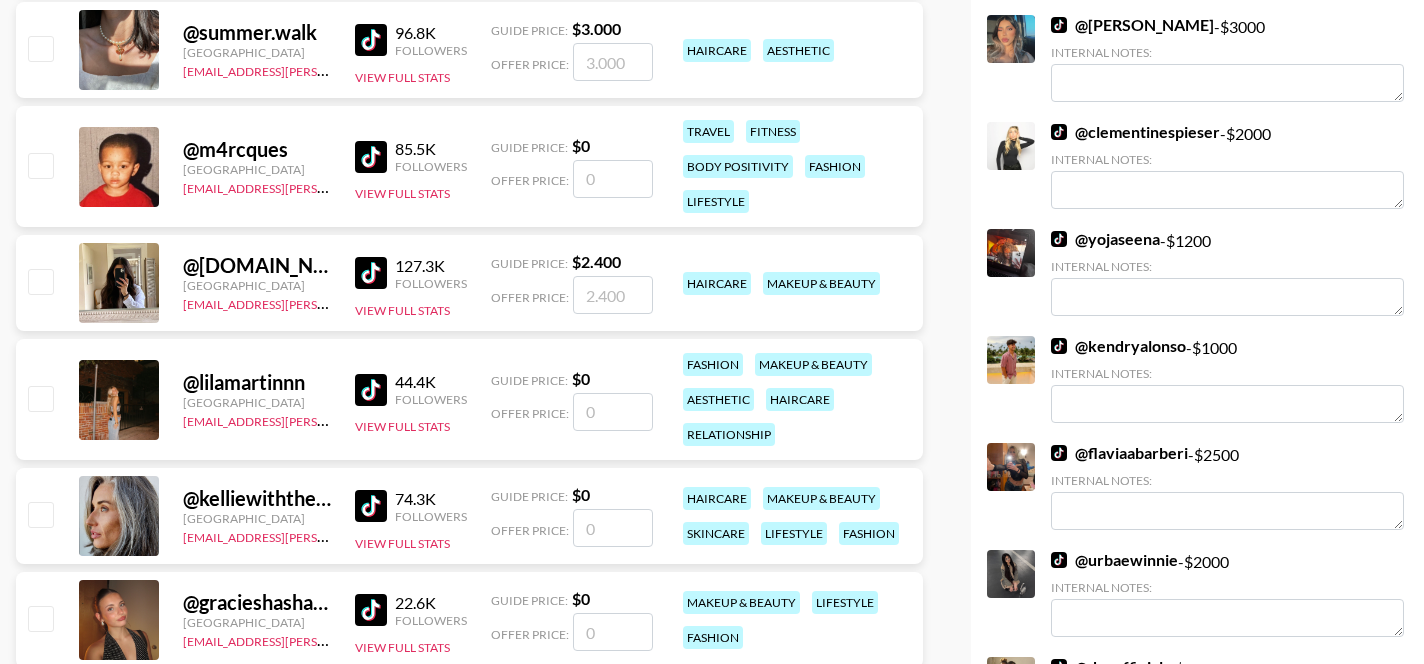 click at bounding box center [40, 398] 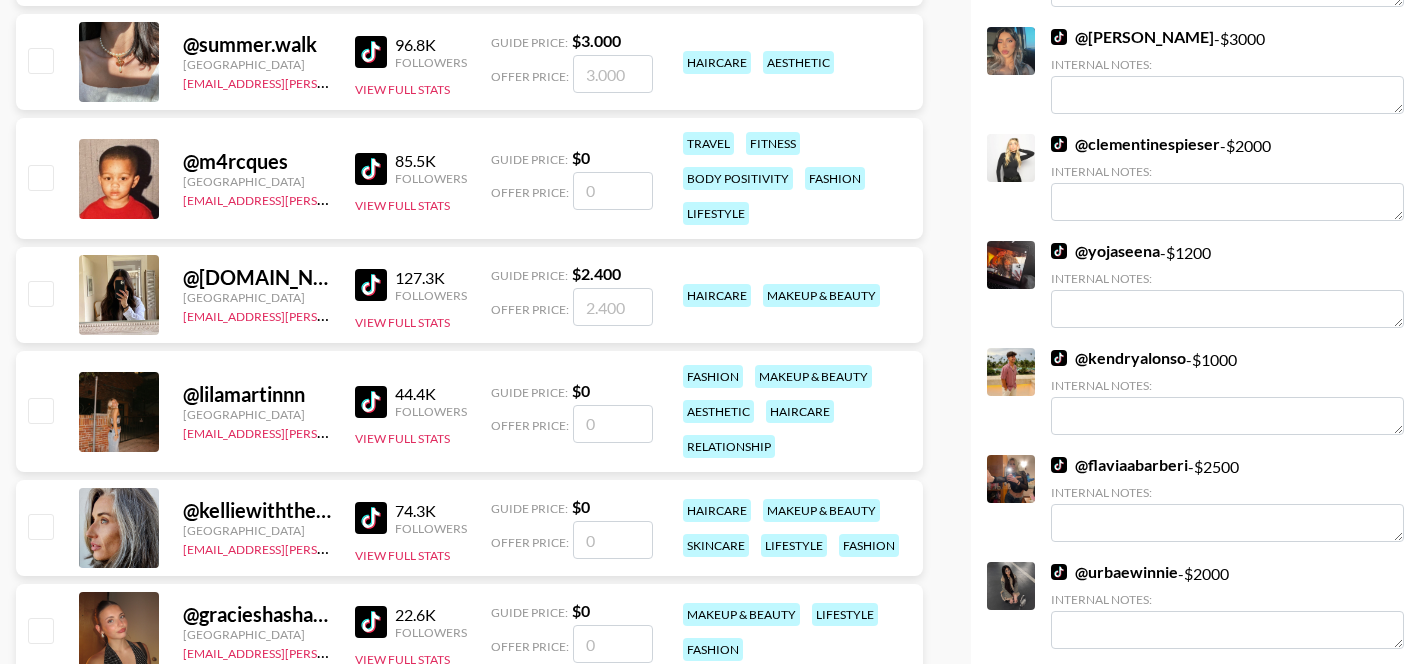 scroll, scrollTop: 769, scrollLeft: 0, axis: vertical 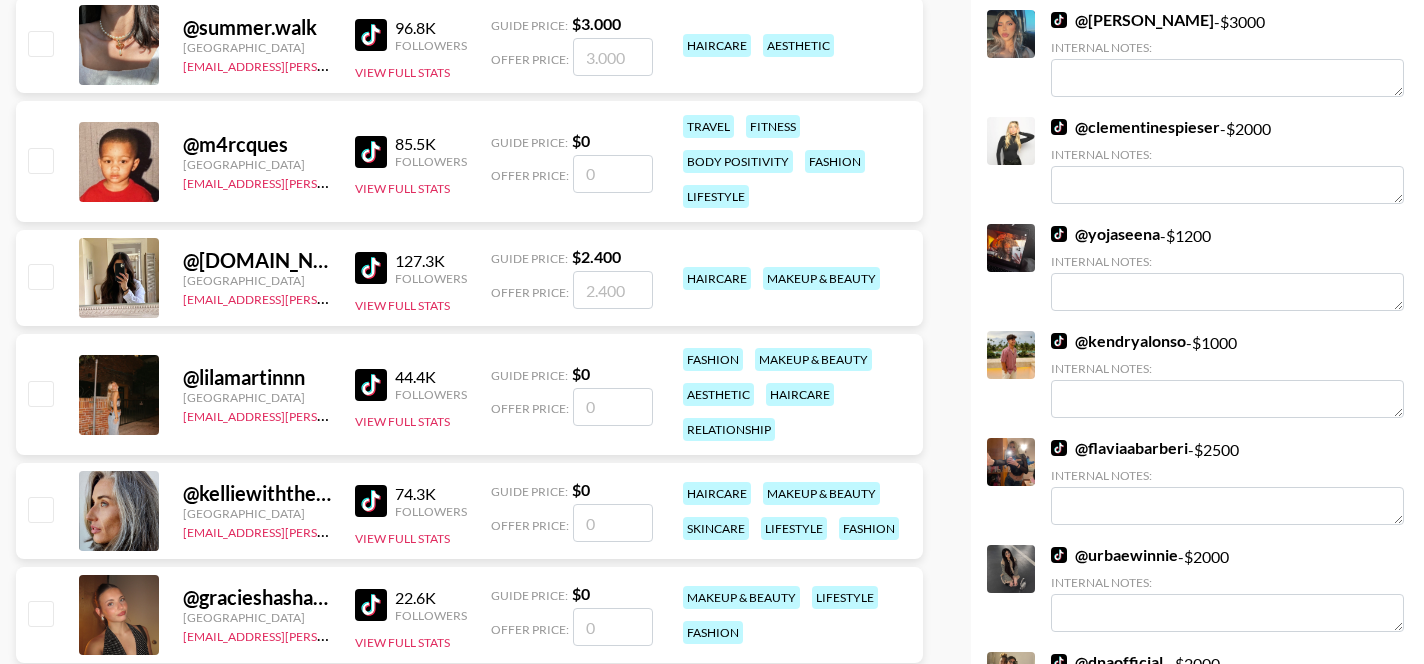 click at bounding box center (613, 407) 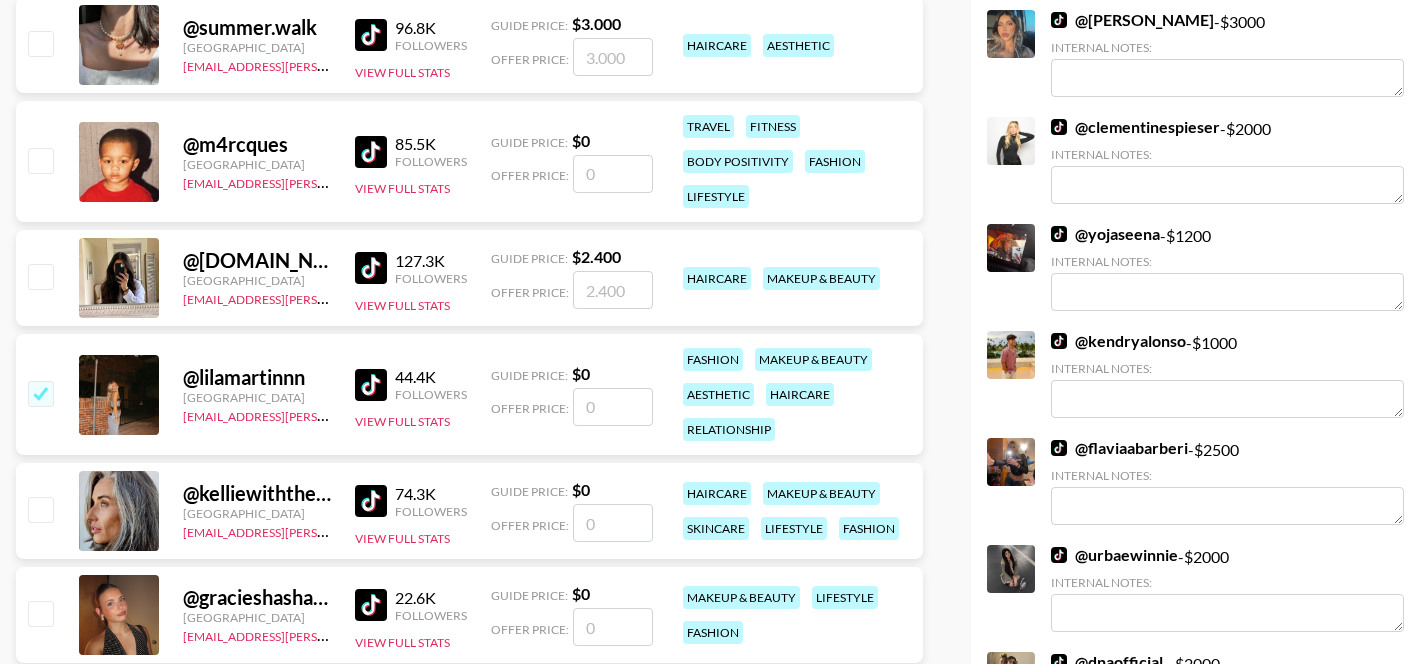 checkbox on "true" 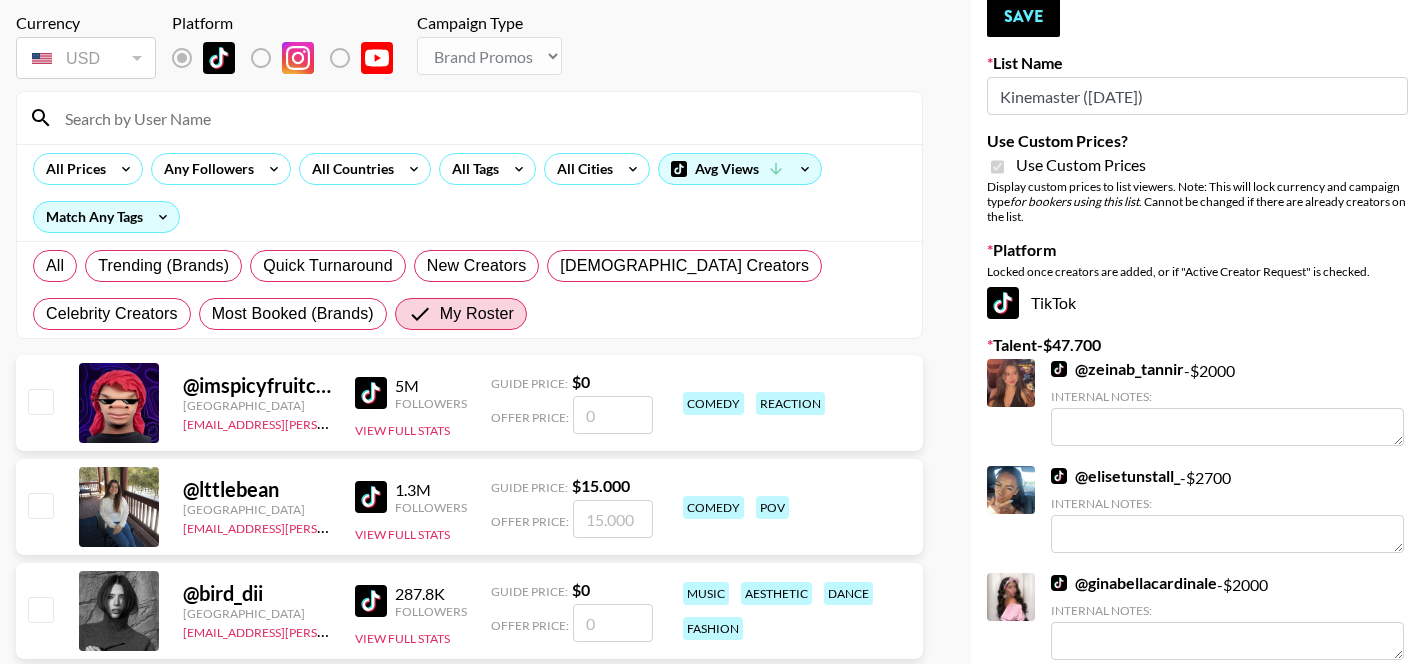 scroll, scrollTop: 0, scrollLeft: 0, axis: both 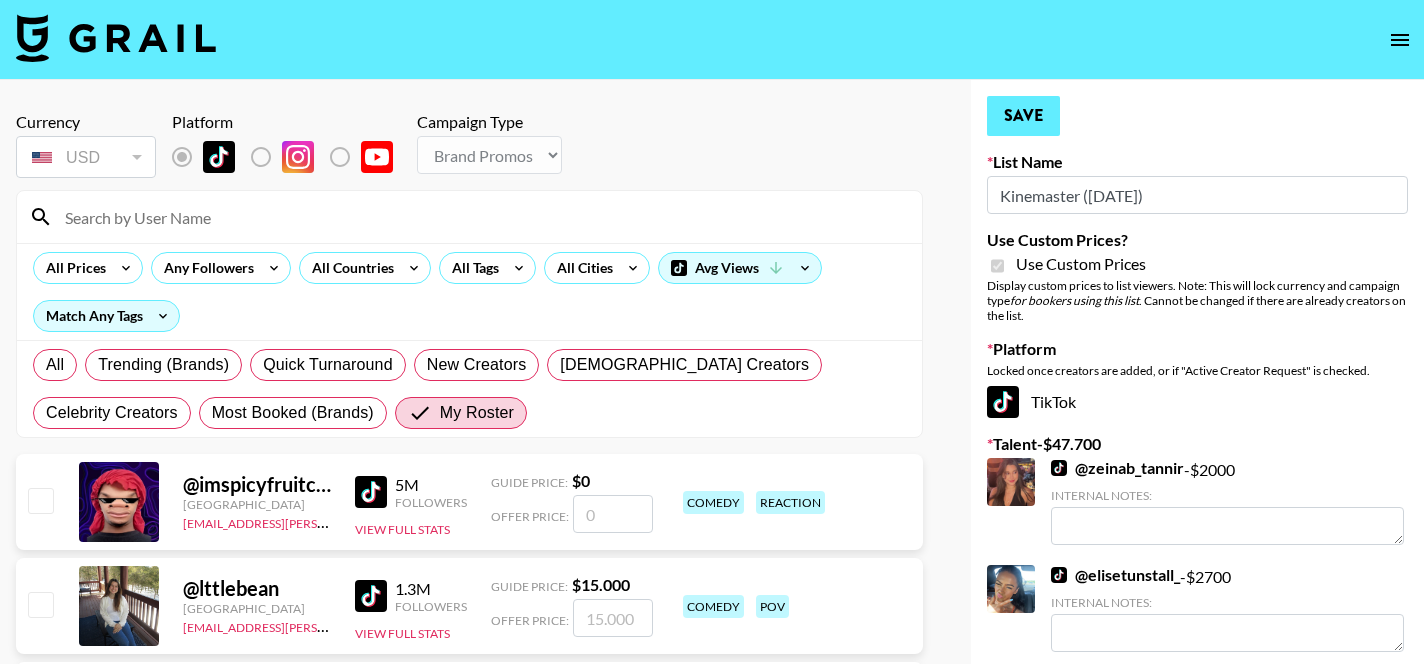 type on "2000" 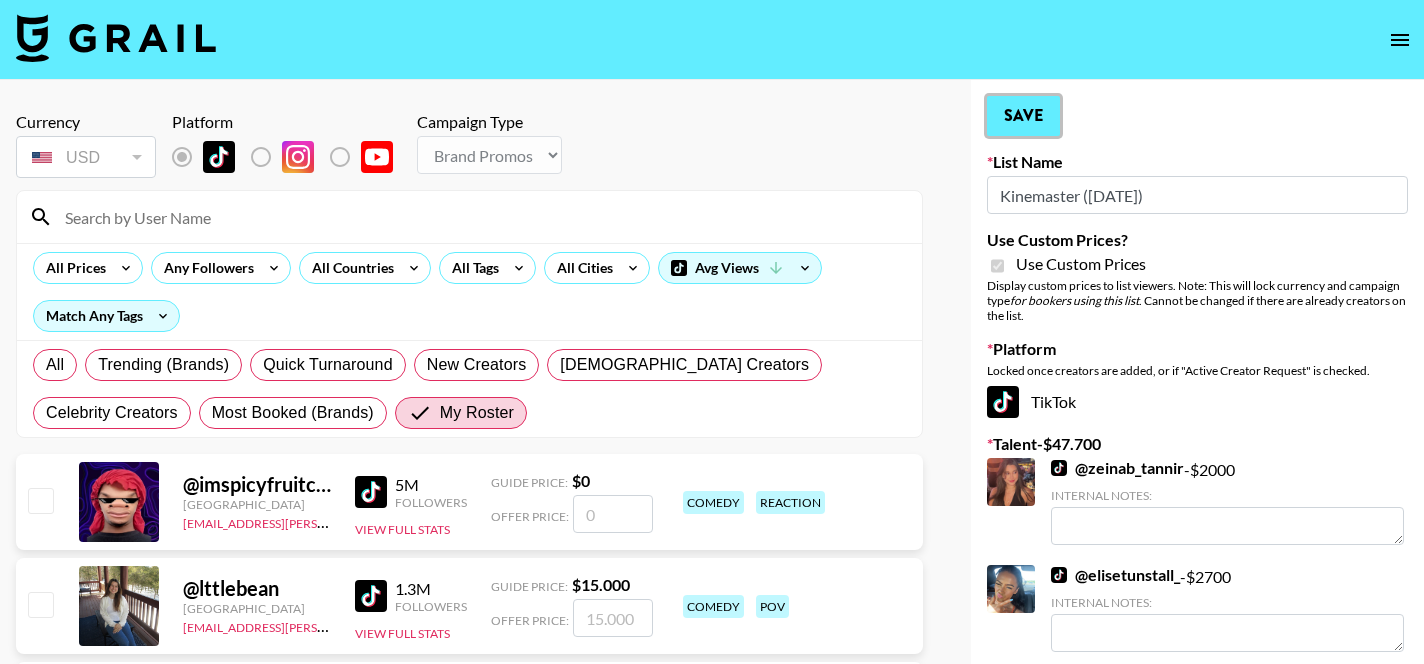 click on "Save" at bounding box center (1023, 116) 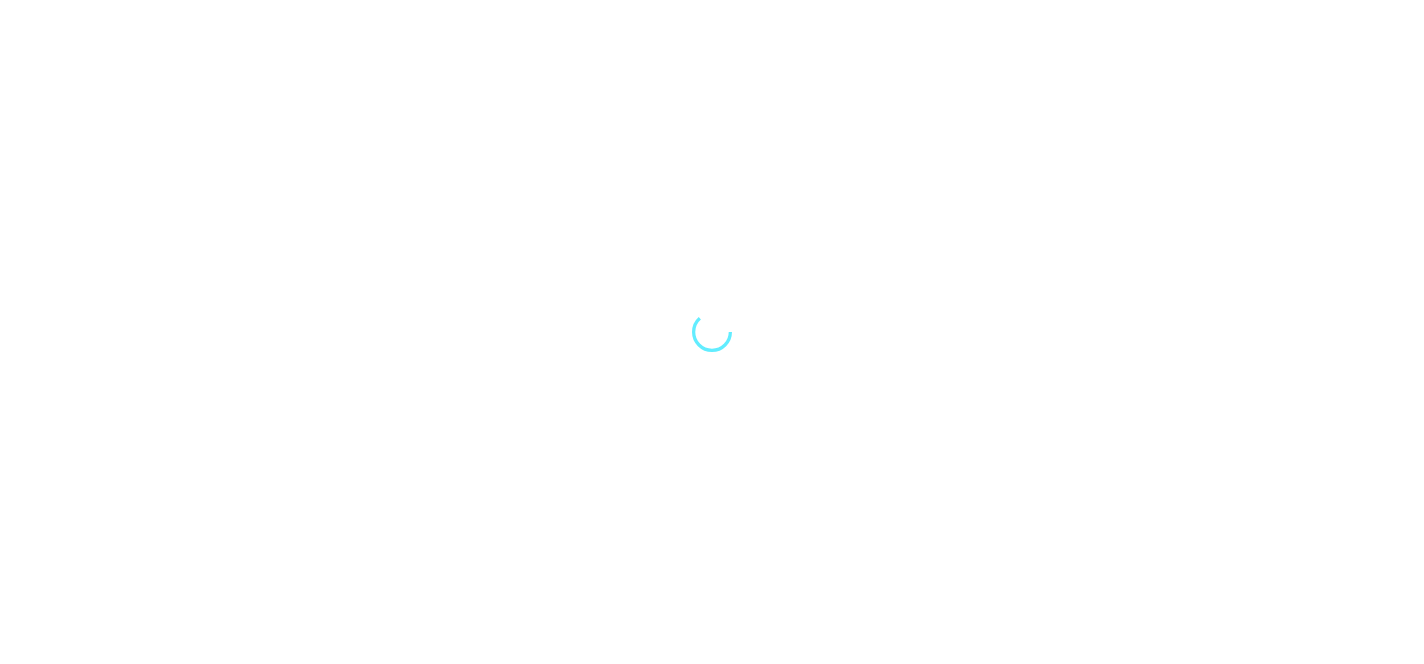 scroll, scrollTop: 0, scrollLeft: 0, axis: both 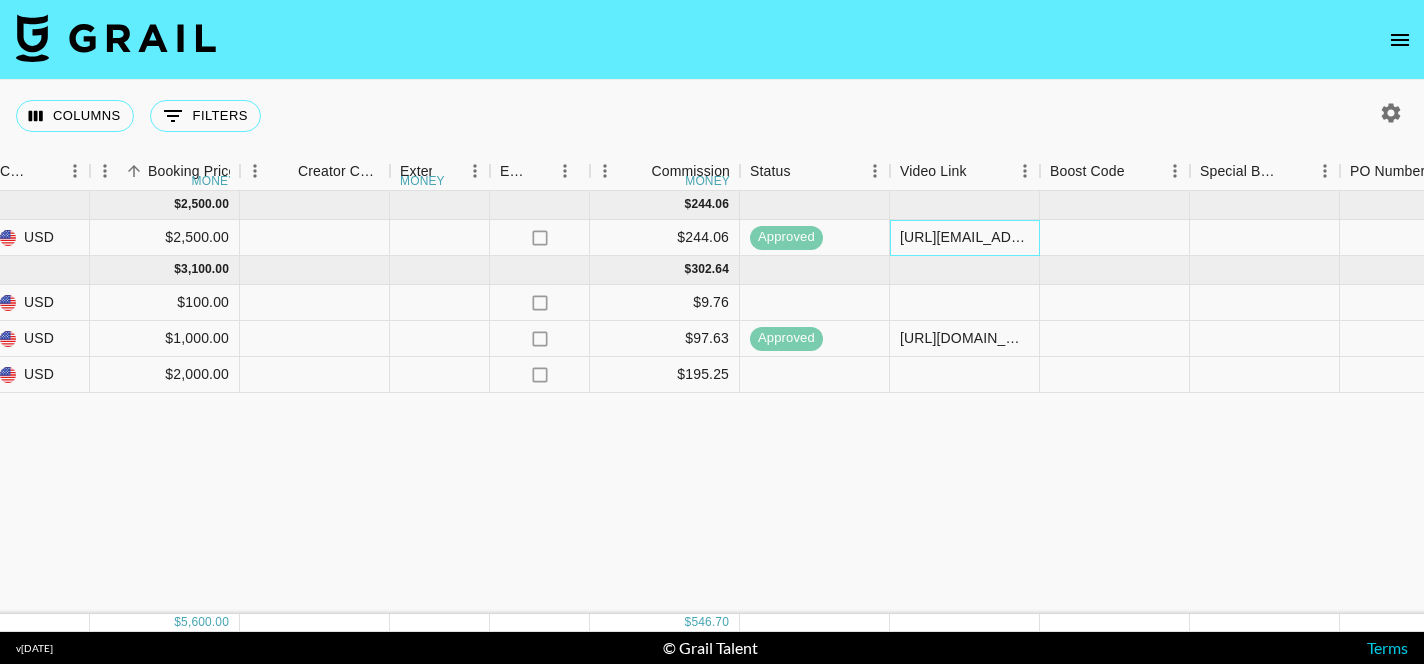 click on "https://www.tiktok.com/@dae.ma/video/7520637000098123030" at bounding box center (965, 238) 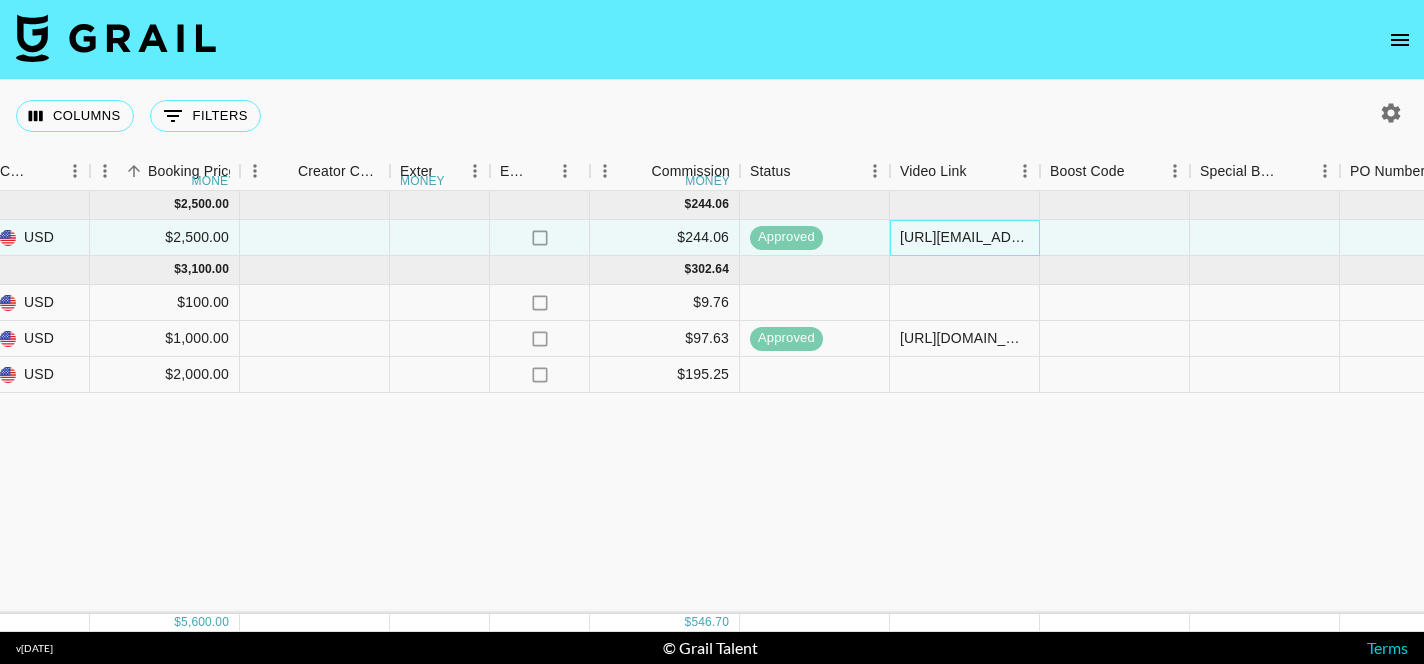 click on "https://www.tiktok.com/@dae.ma/video/7520637000098123030" at bounding box center [964, 237] 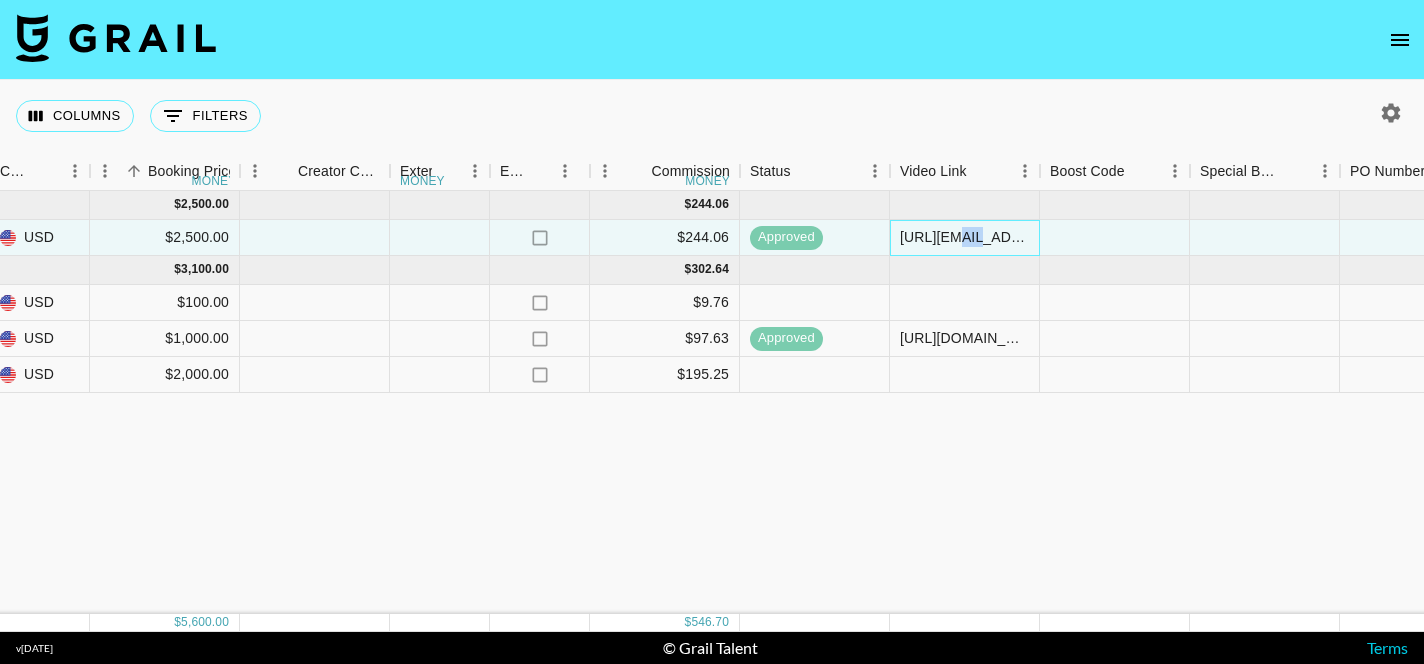 click on "https://www.tiktok.com/@dae.ma/video/7520637000098123030" at bounding box center (964, 237) 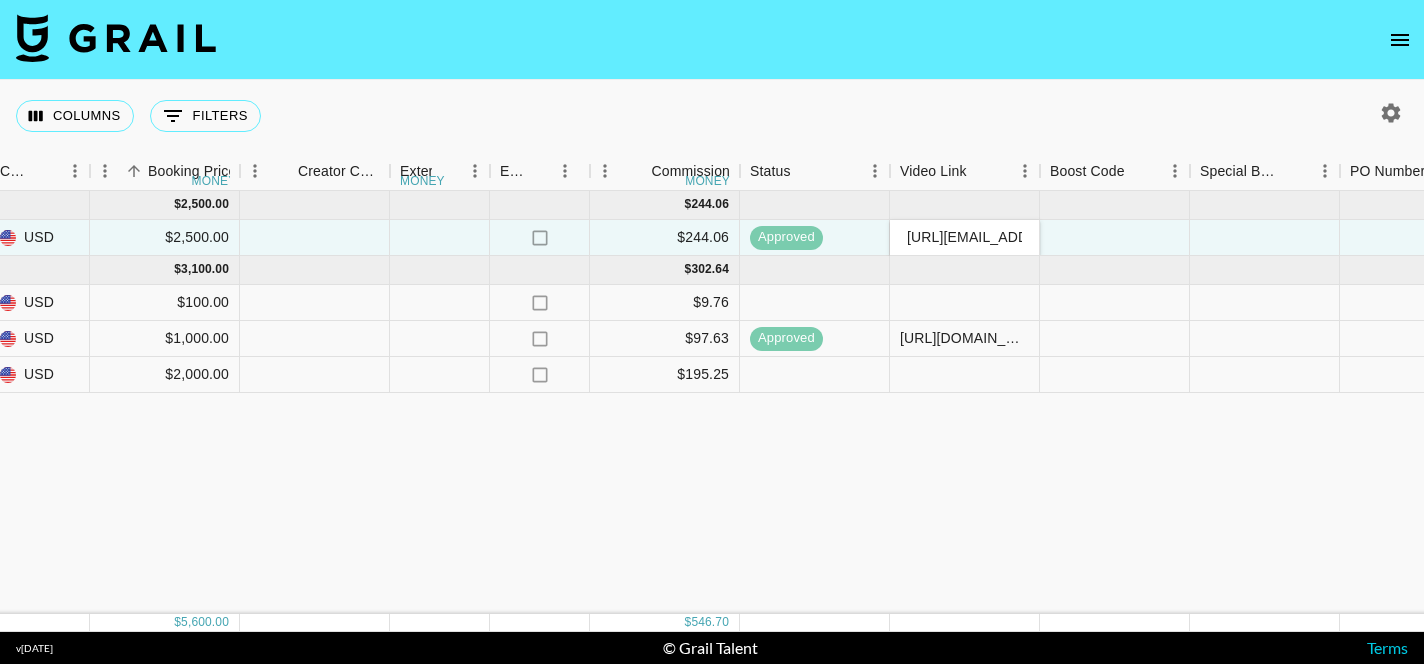 scroll, scrollTop: 0, scrollLeft: 286, axis: horizontal 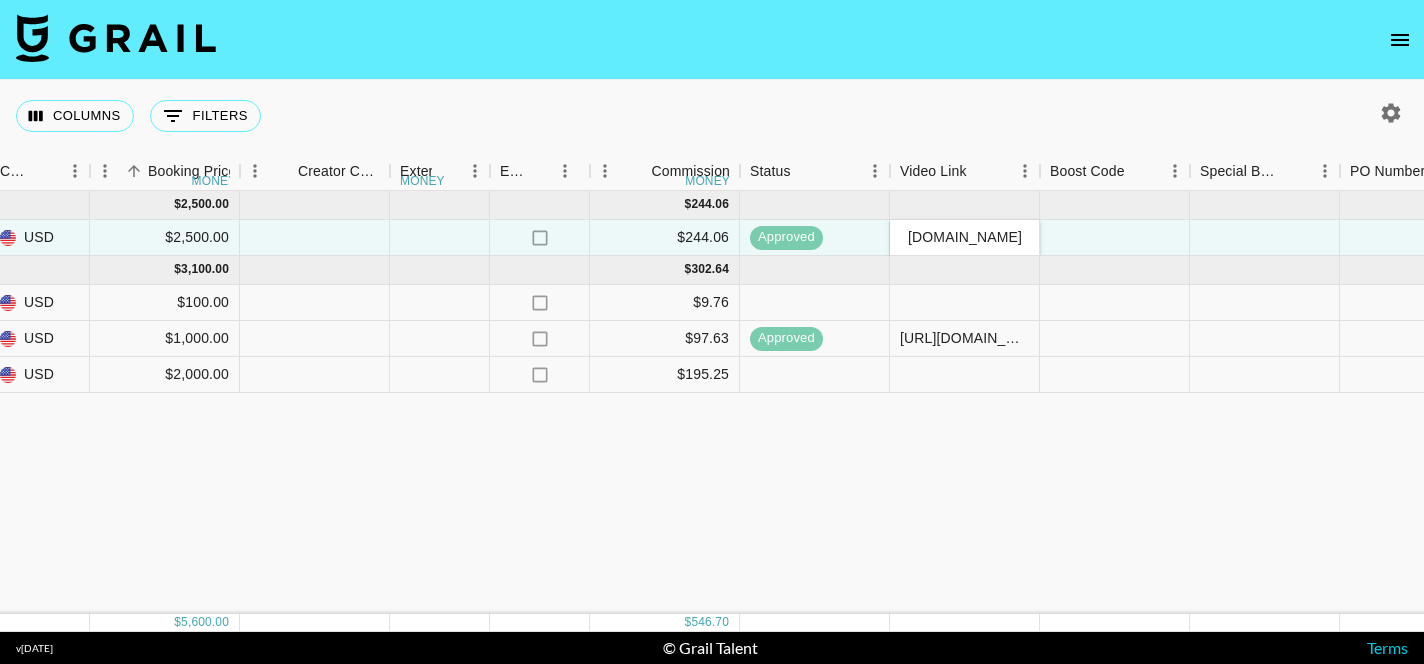 click on "https://www.tiktok.com/@dae.ma/video/7520637000098123030" at bounding box center [964, 237] 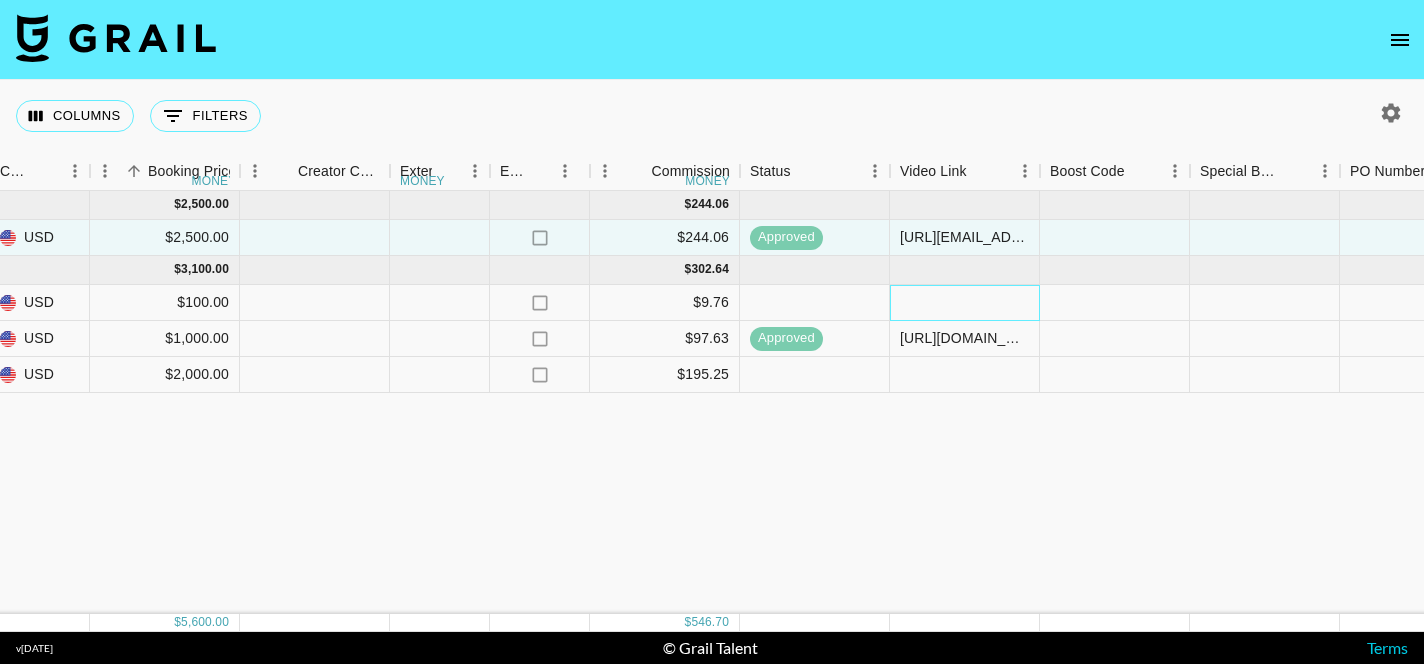 click at bounding box center [965, 303] 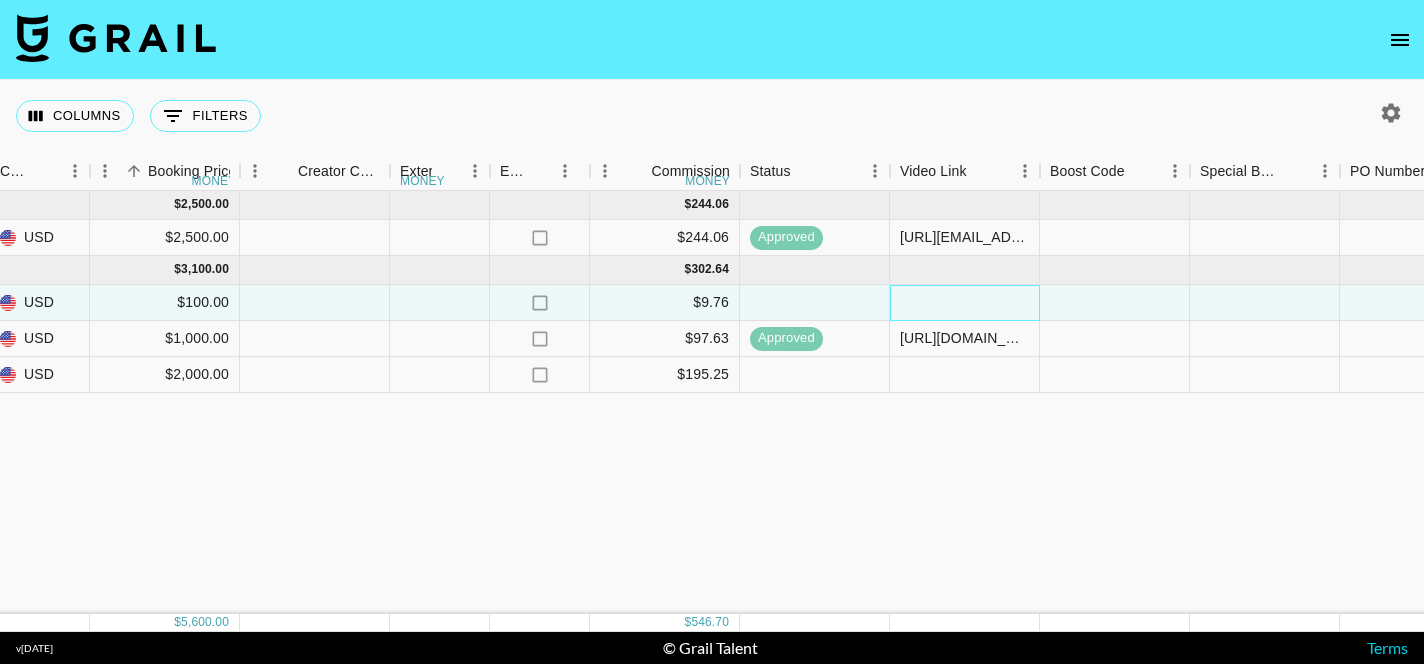 click at bounding box center (965, 303) 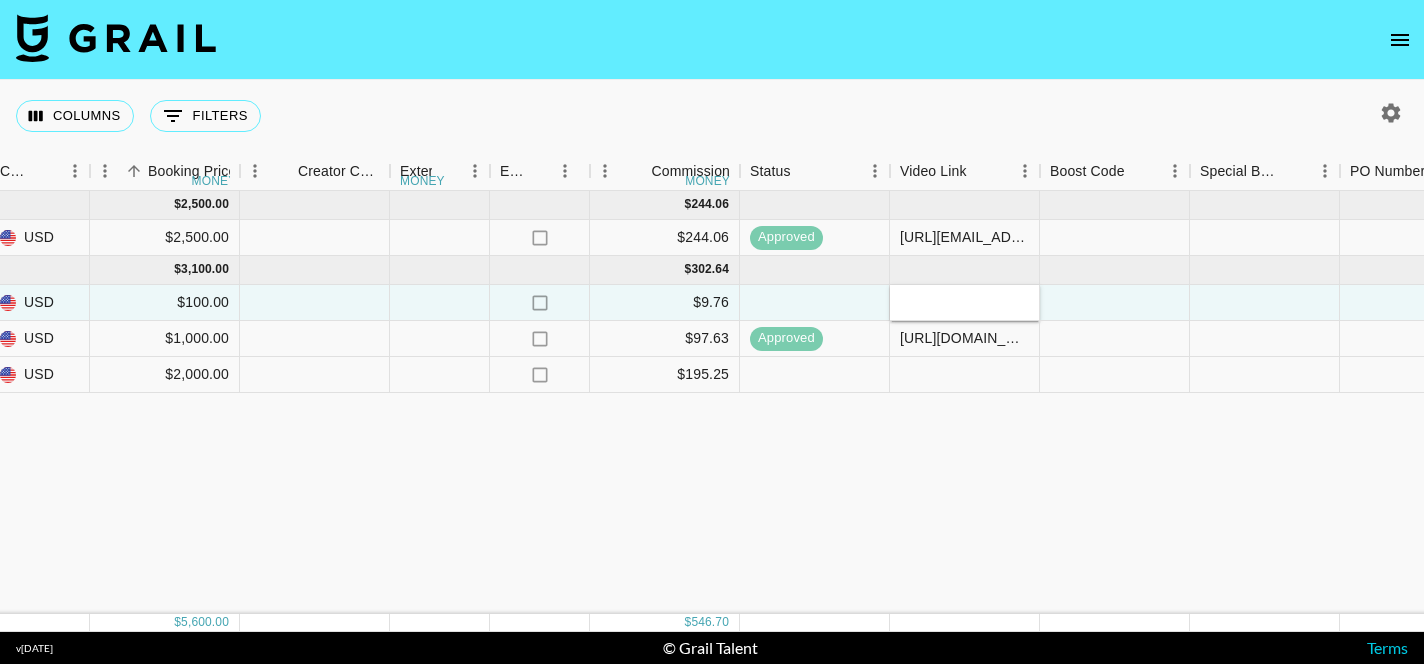 type on "https://www.tiktok.com/@dae.ma/video/7520637000098123030" 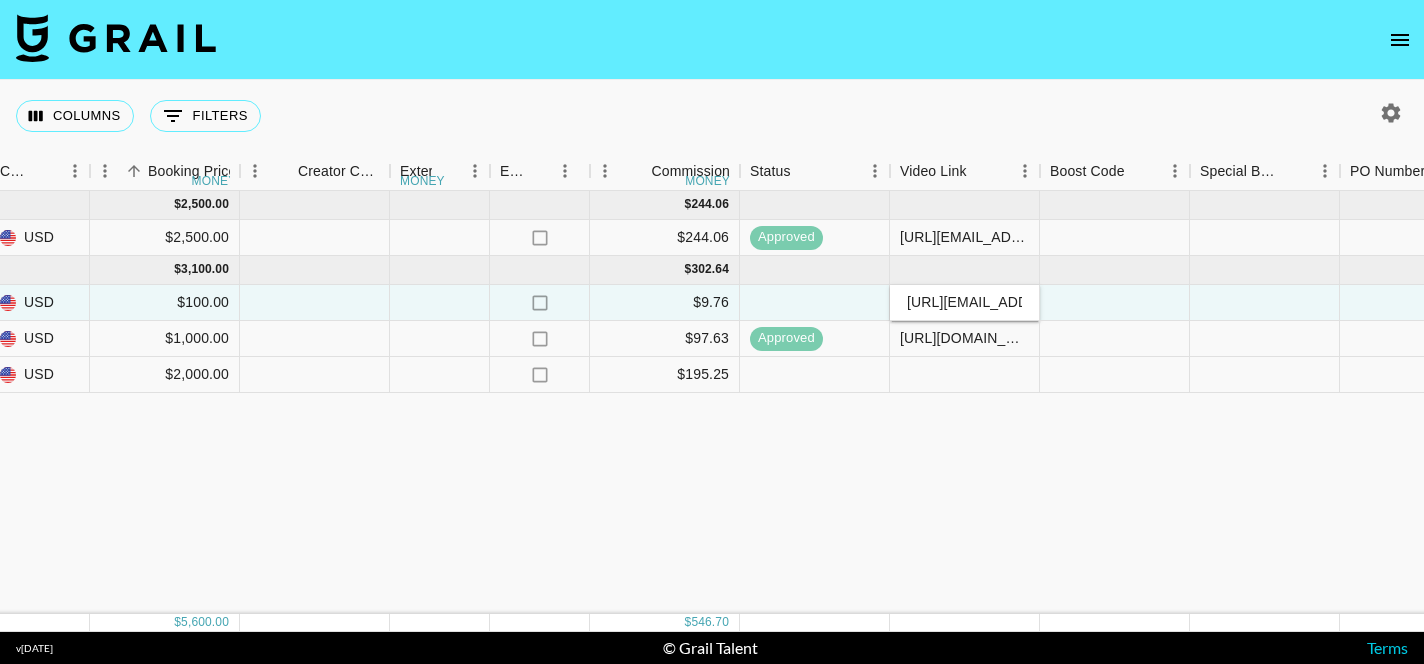 scroll, scrollTop: 0, scrollLeft: 285, axis: horizontal 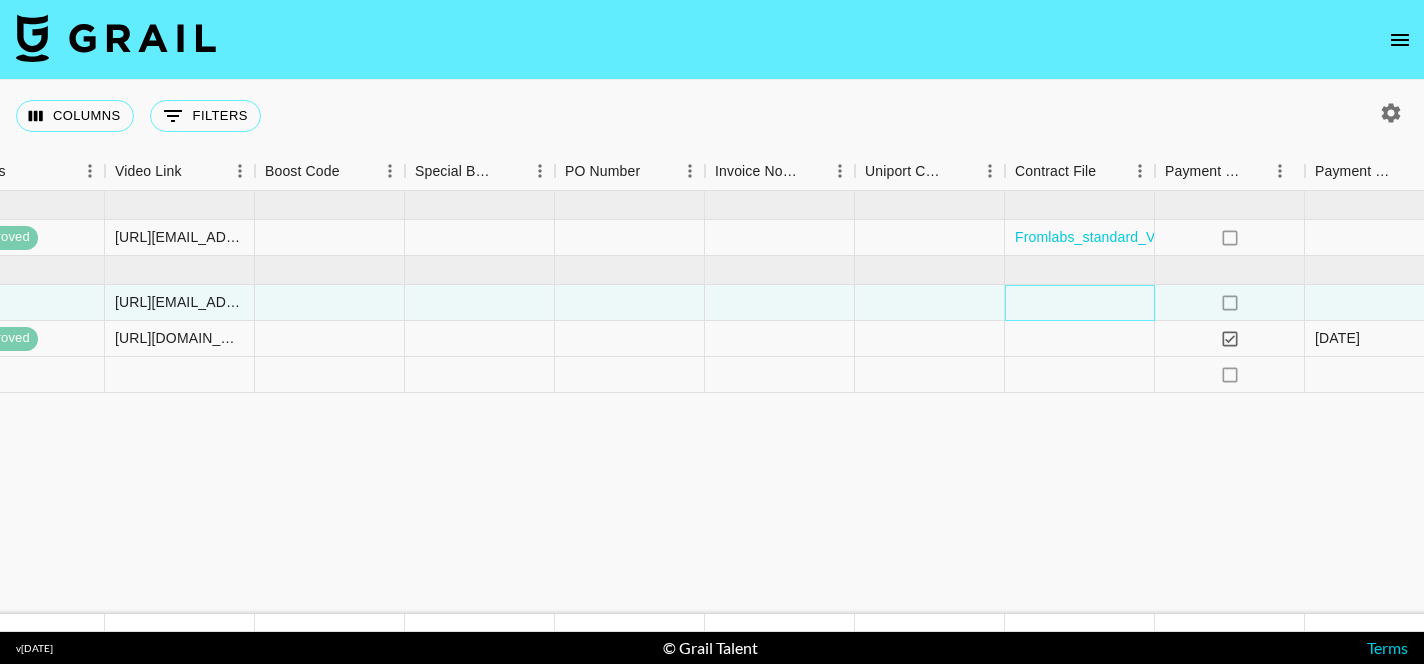 click at bounding box center [1080, 303] 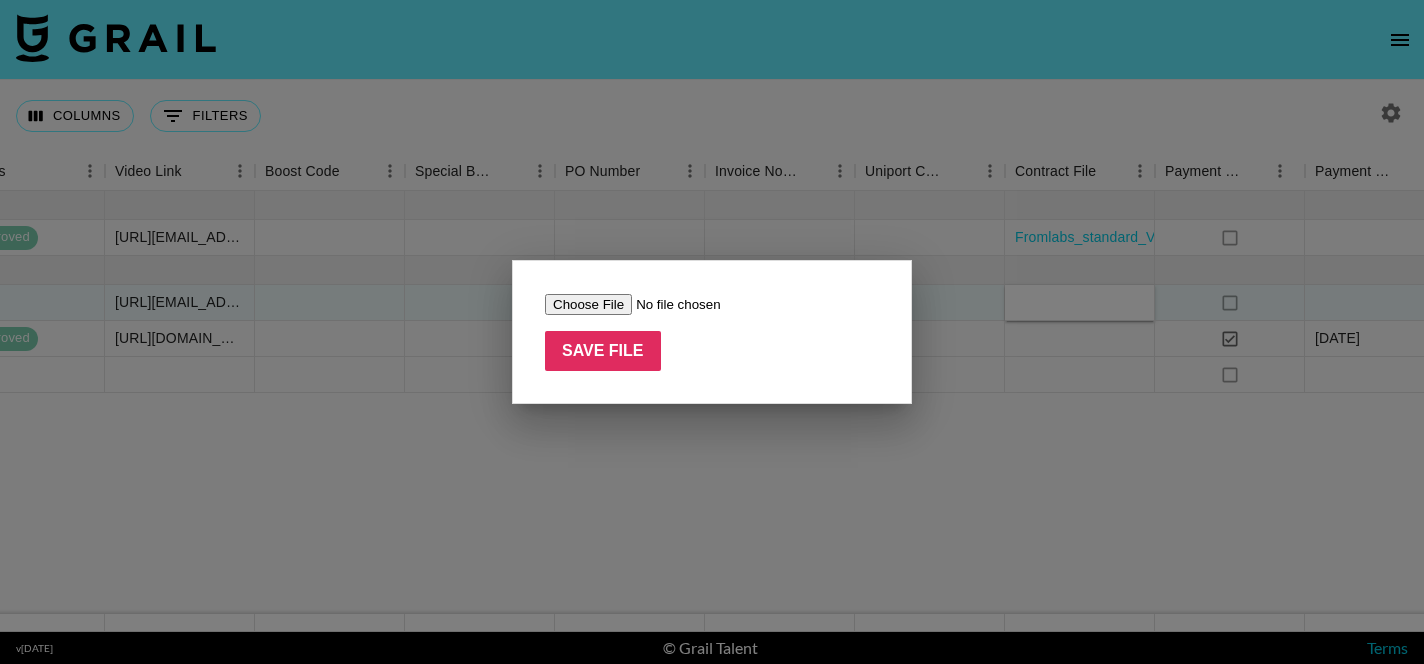 click at bounding box center (671, 304) 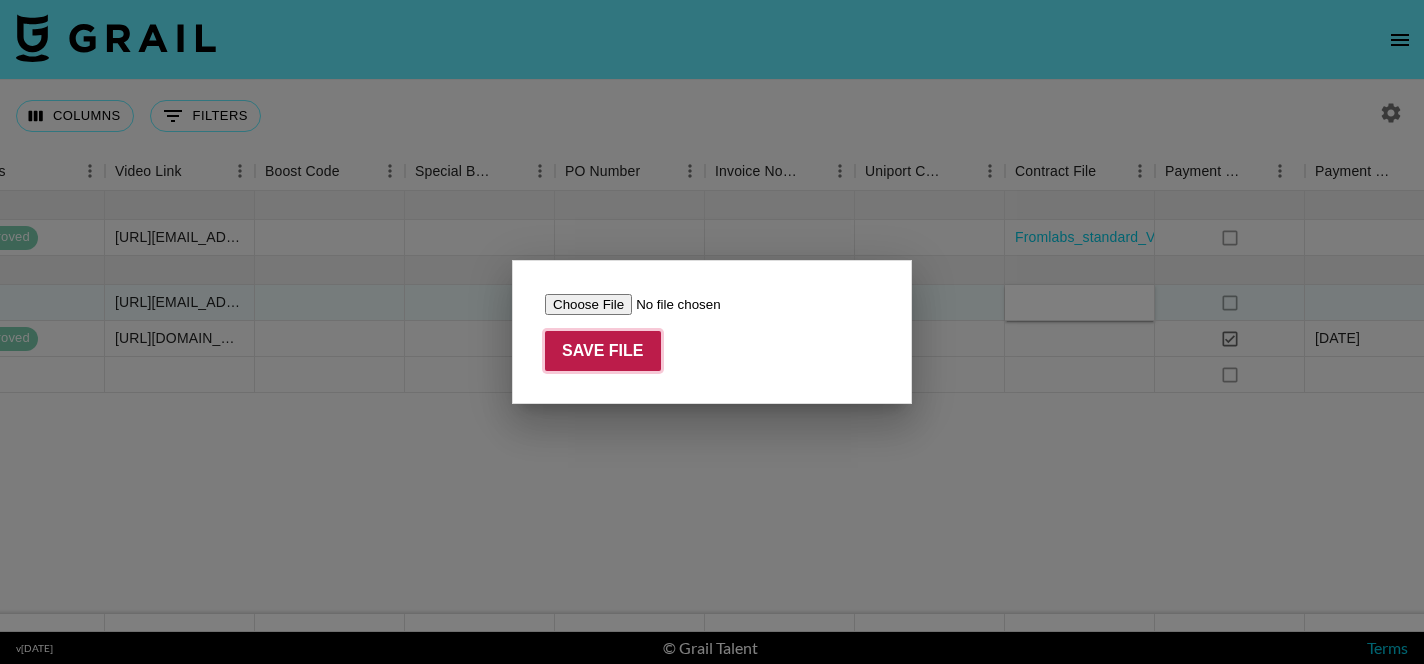 click on "Save File" at bounding box center (603, 351) 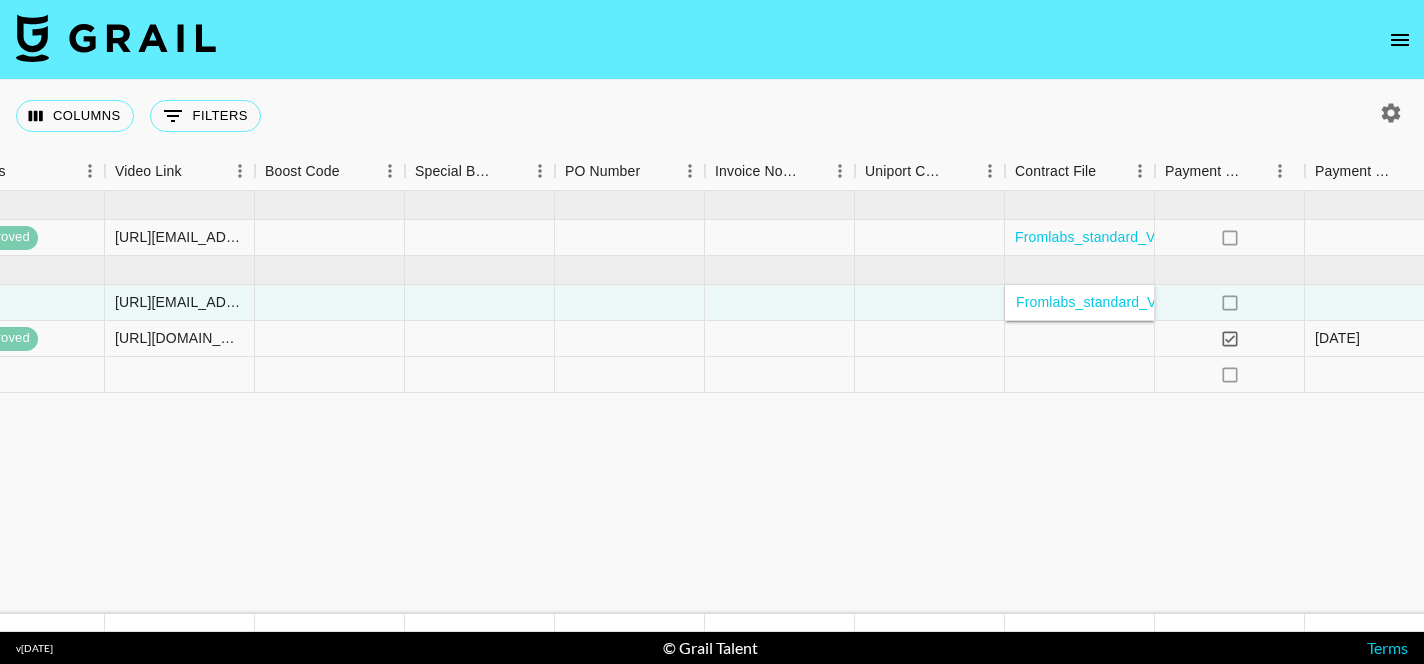 click on "Jun '25  ( 1 ) $ 2,500.00 $ 244.06 Fw1909W8jfBpFCdTyS77 recW87EZJfVFCpnrS dae.ma federica.madonna@grail-talent.com FromLabs global@fromlabs.kr Anua/FromLabs x @dae.ma 19/06/2025 yes Jun '25  USD $2,500.00 no $244.06 approved https://www.tiktok.com/@dae.ma/video/7520637000098123030 Fromlabs_standard_Video Production and Licensing Agreement_Anua_creator_FROMLAPS0005.pdf no https://in.xero.com/5EFUbvMZcNnYODSkRMewqZZs6uy1vNcMsjfDYedU Jul '25  ( 3 ) $ 3,100.00 $ 302.64 5Be83g4RWetKO8kR5mKK recEDOIzccynardp2 dae.ma federica.madonna@grail-talent.com FromLabs global@fromlabs.kr Anua/FromLabs x @dae.ma - additional Spark code 1 week 10/07/2025 yes Jul '25  USD $100.00 no $9.76 https://www.tiktok.com/@dae.ma/video/7520637000098123030 Fromlabs_standard_Video Production and Licensing Agreement_Anua_FROMLAPS0036.pdf no 1zAYjBGyh7ZyAsmNwsqp rec1Q55GFcOnwpHdh bird_dii federica.madonna@grail-talent.com APL Company  info@aplcompany.co.uk DYCE - U GOTTA Promo 07/07/2025 yes Jul '25  USD $1,000.00 no $97.63 approved yes yes no" at bounding box center (-438, 402) 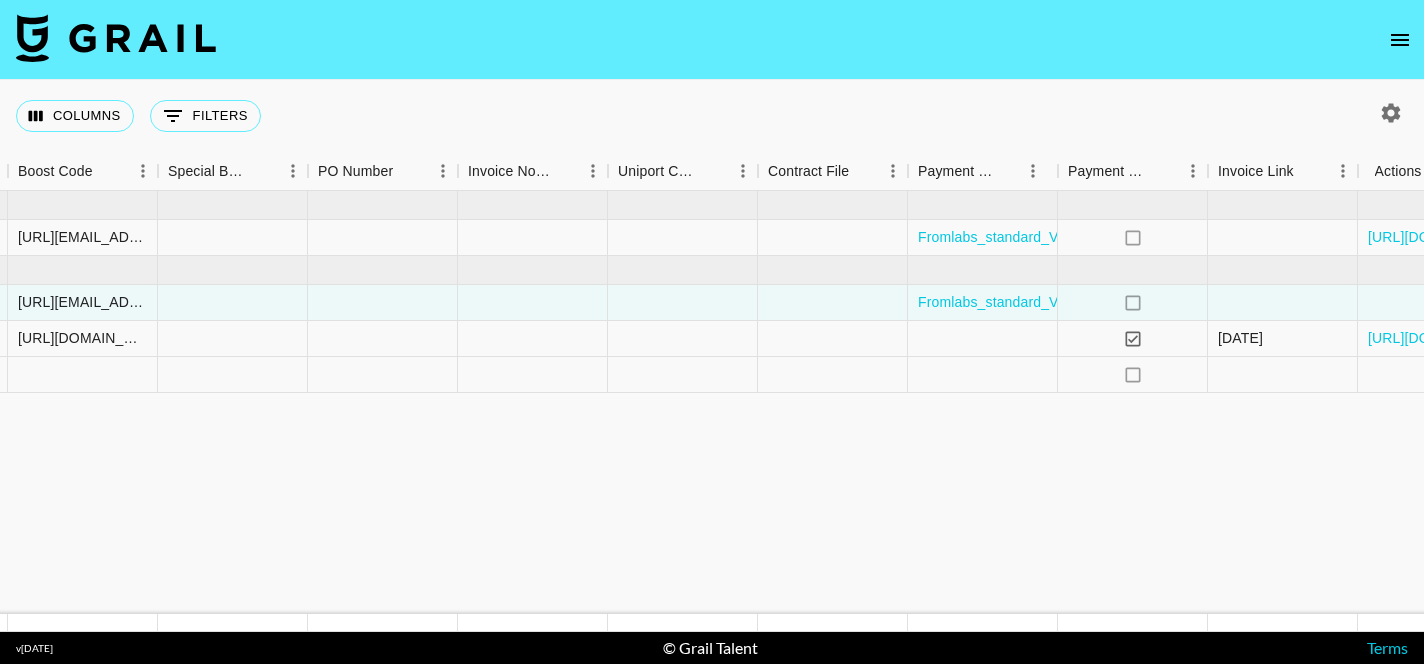 scroll, scrollTop: 0, scrollLeft: 2821, axis: horizontal 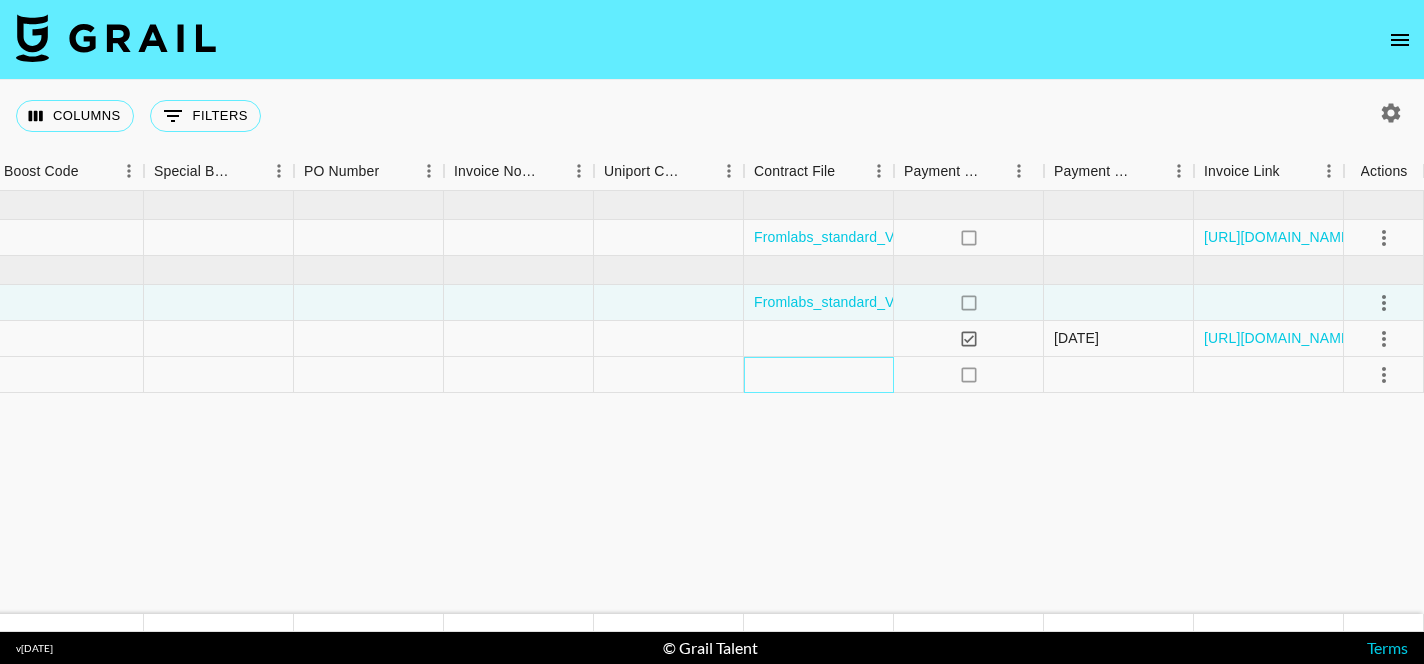 click at bounding box center (819, 375) 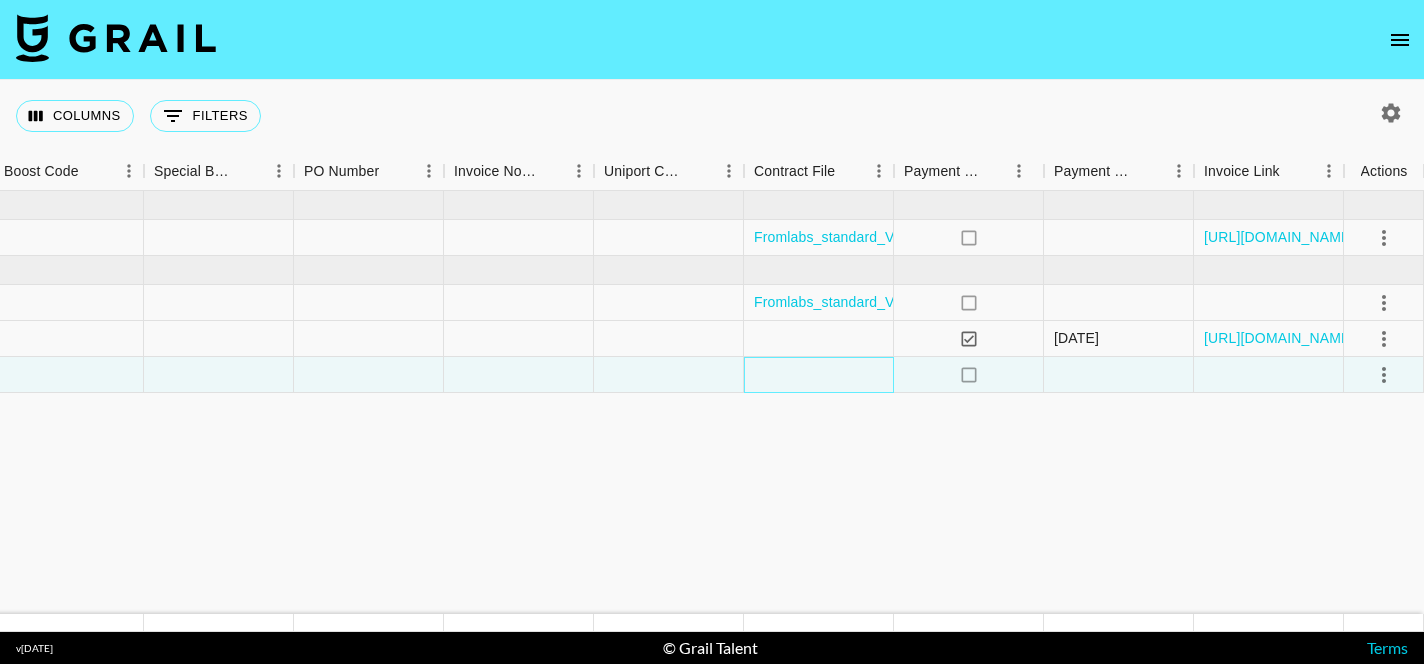 click at bounding box center [819, 375] 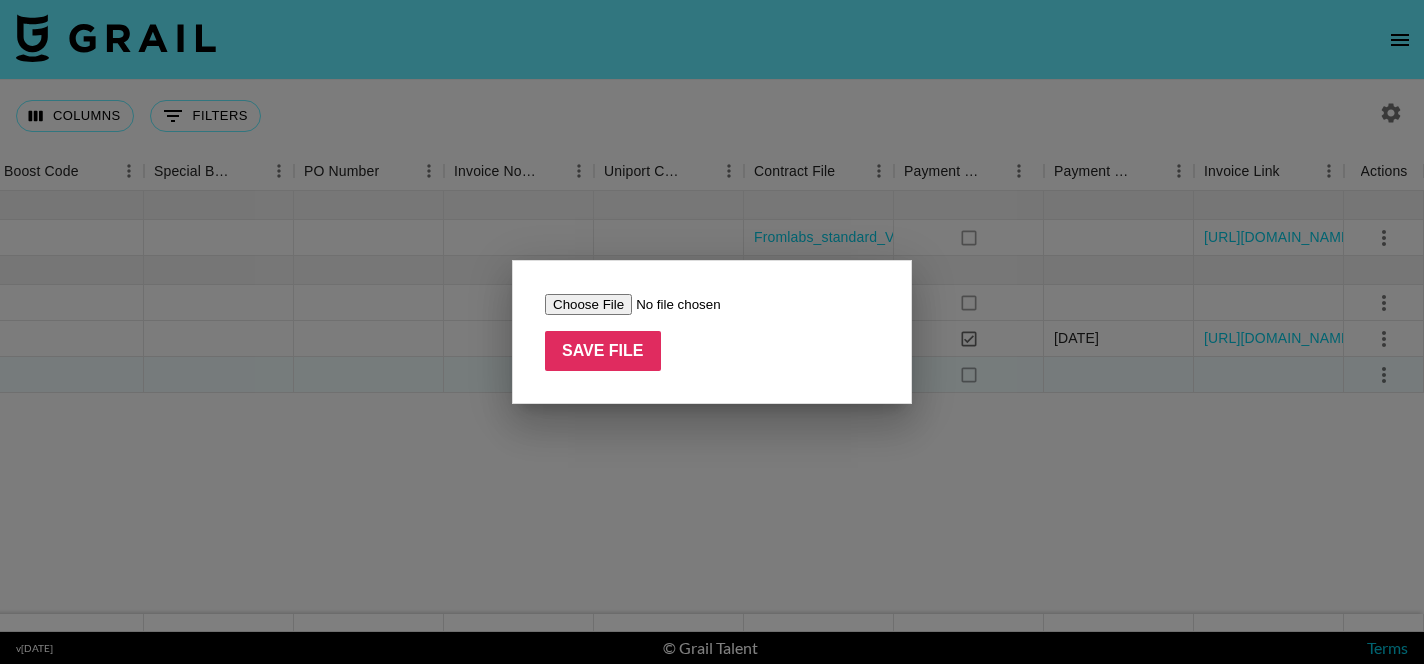 click at bounding box center [671, 304] 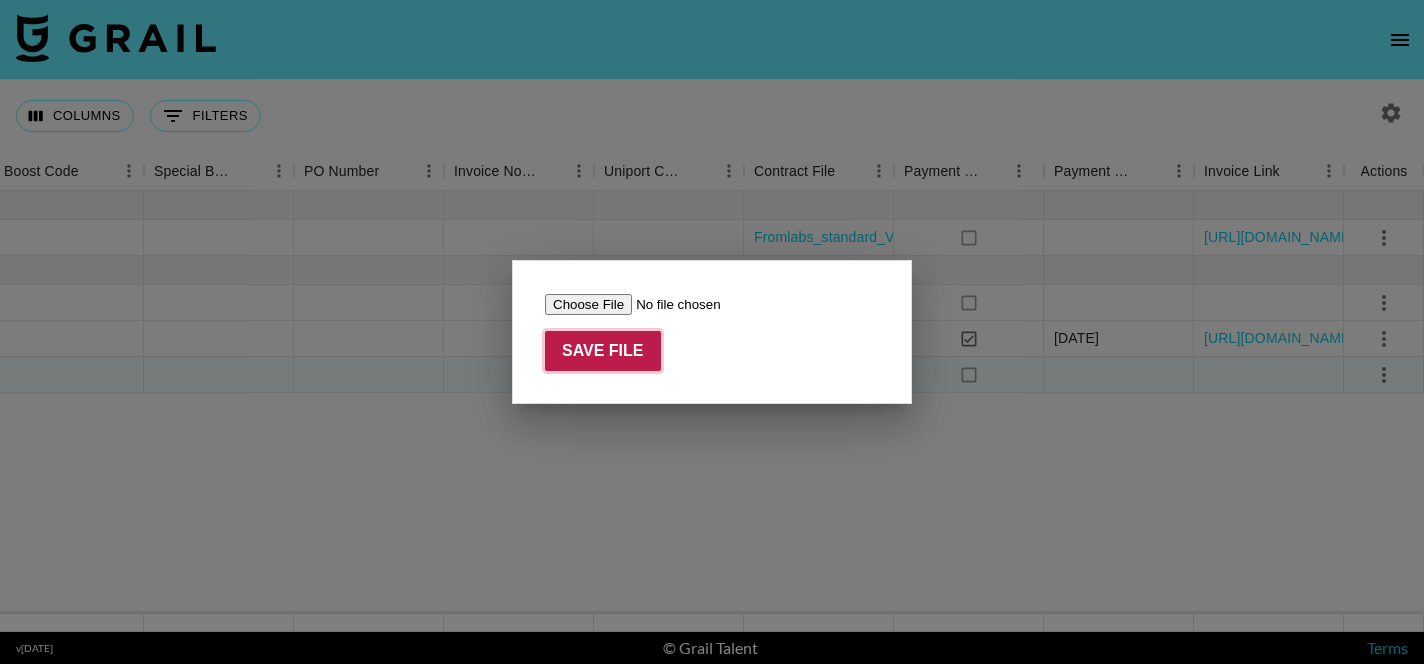 click on "Save File" at bounding box center (603, 351) 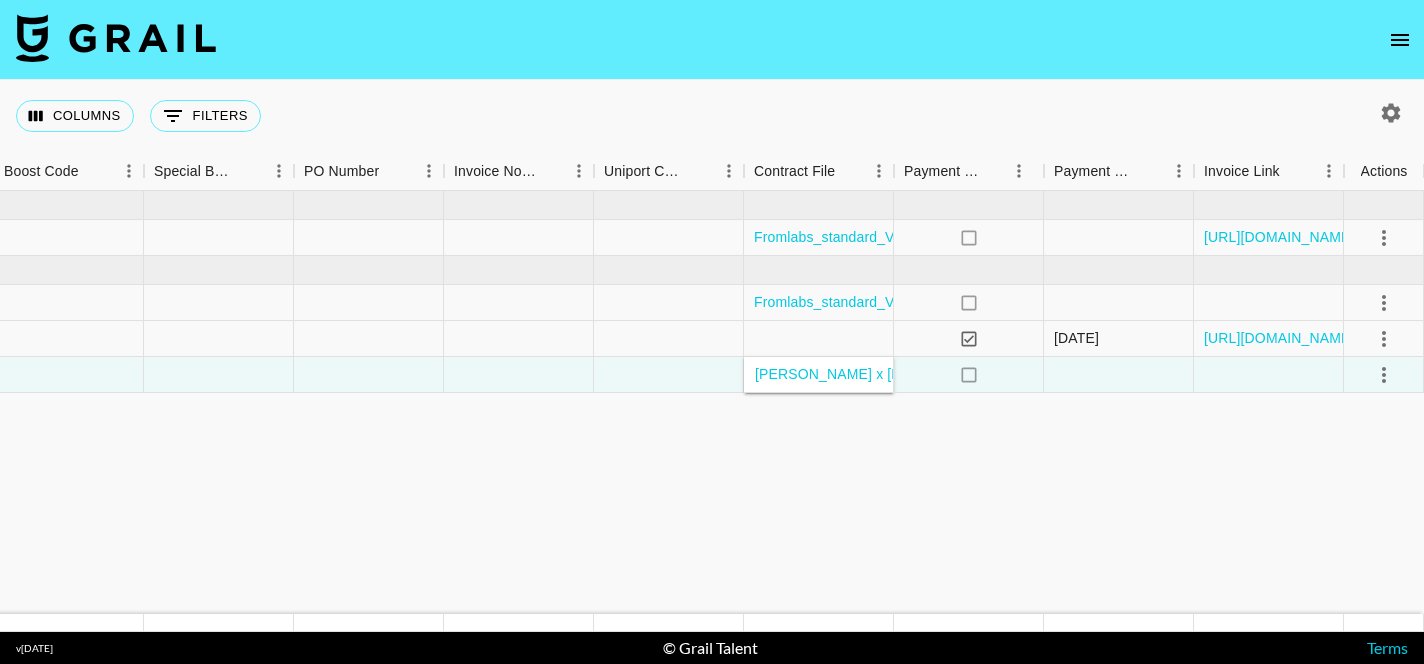 click on "Jun '25  ( 1 ) $ 2,500.00 $ 244.06 Fw1909W8jfBpFCdTyS77 recW87EZJfVFCpnrS dae.ma federica.madonna@grail-talent.com FromLabs global@fromlabs.kr Anua/FromLabs x @dae.ma 19/06/2025 yes Jun '25  USD $2,500.00 no $244.06 approved https://www.tiktok.com/@dae.ma/video/7520637000098123030 Fromlabs_standard_Video Production and Licensing Agreement_Anua_creator_FROMLAPS0005.pdf no https://in.xero.com/5EFUbvMZcNnYODSkRMewqZZs6uy1vNcMsjfDYedU Jul '25  ( 3 ) $ 3,100.00 $ 302.64 5Be83g4RWetKO8kR5mKK recEDOIzccynardp2 dae.ma federica.madonna@grail-talent.com FromLabs global@fromlabs.kr Anua/FromLabs x @dae.ma - additional Spark code 1 week 10/07/2025 yes Jul '25  USD $100.00 no $9.76 https://www.tiktok.com/@dae.ma/video/7520637000098123030 Fromlabs_standard_Video Production and Licensing Agreement_Anua_FROMLAPS0036.pdf no 1zAYjBGyh7ZyAsmNwsqp rec1Q55GFcOnwpHdh bird_dii federica.madonna@grail-talent.com APL Company  info@aplcompany.co.uk DYCE - U GOTTA Promo 07/07/2025 yes Jul '25  USD $1,000.00 no $97.63 approved yes yes no" at bounding box center [-699, 402] 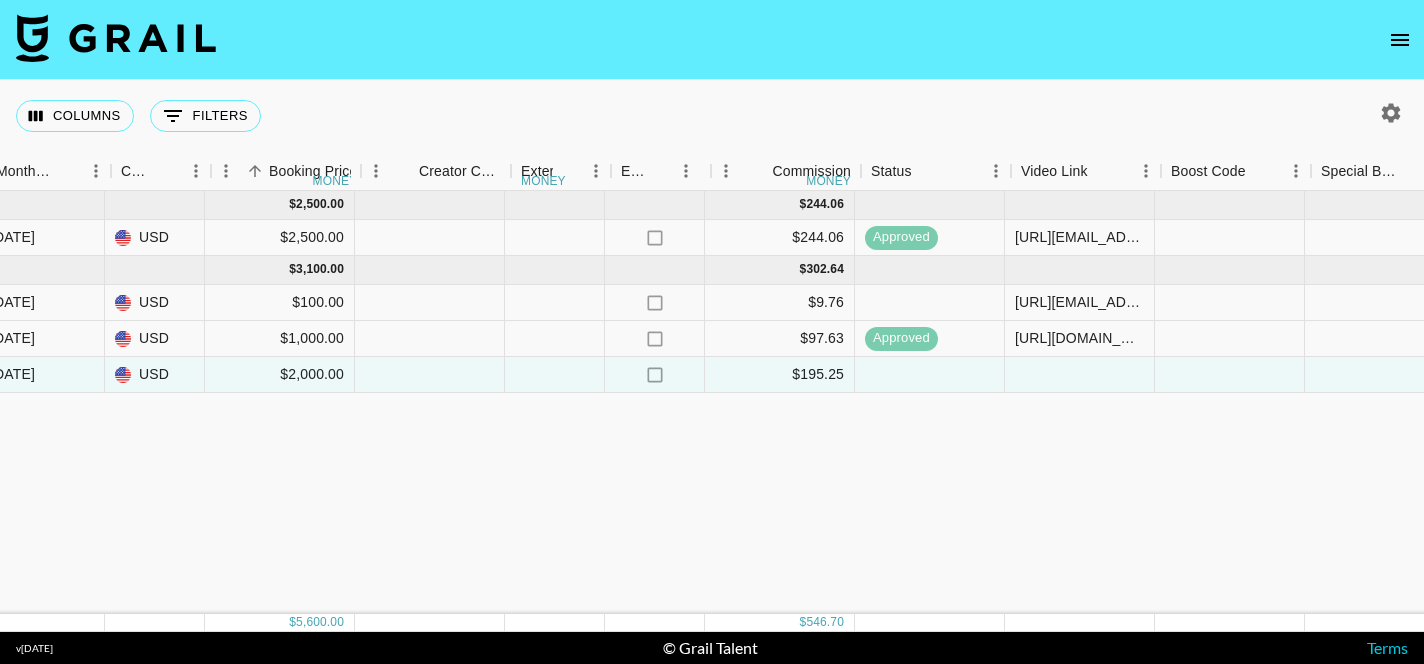 scroll, scrollTop: 0, scrollLeft: 1654, axis: horizontal 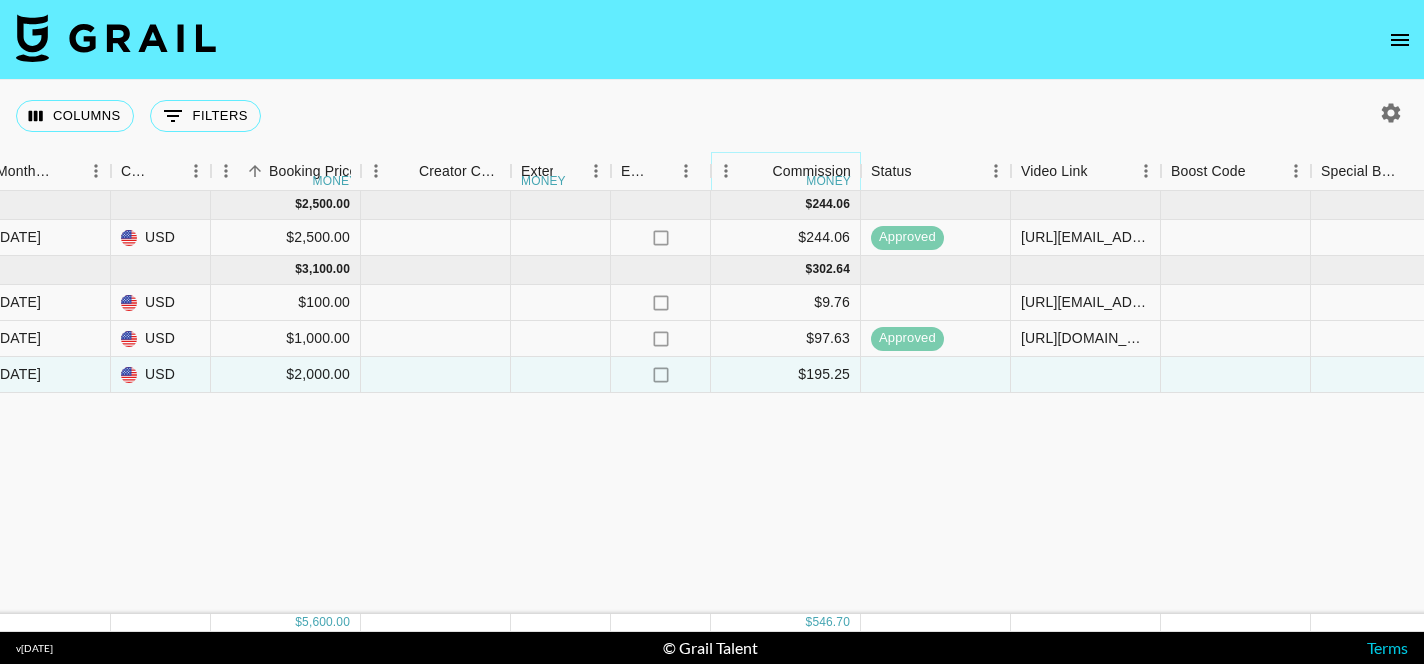 click 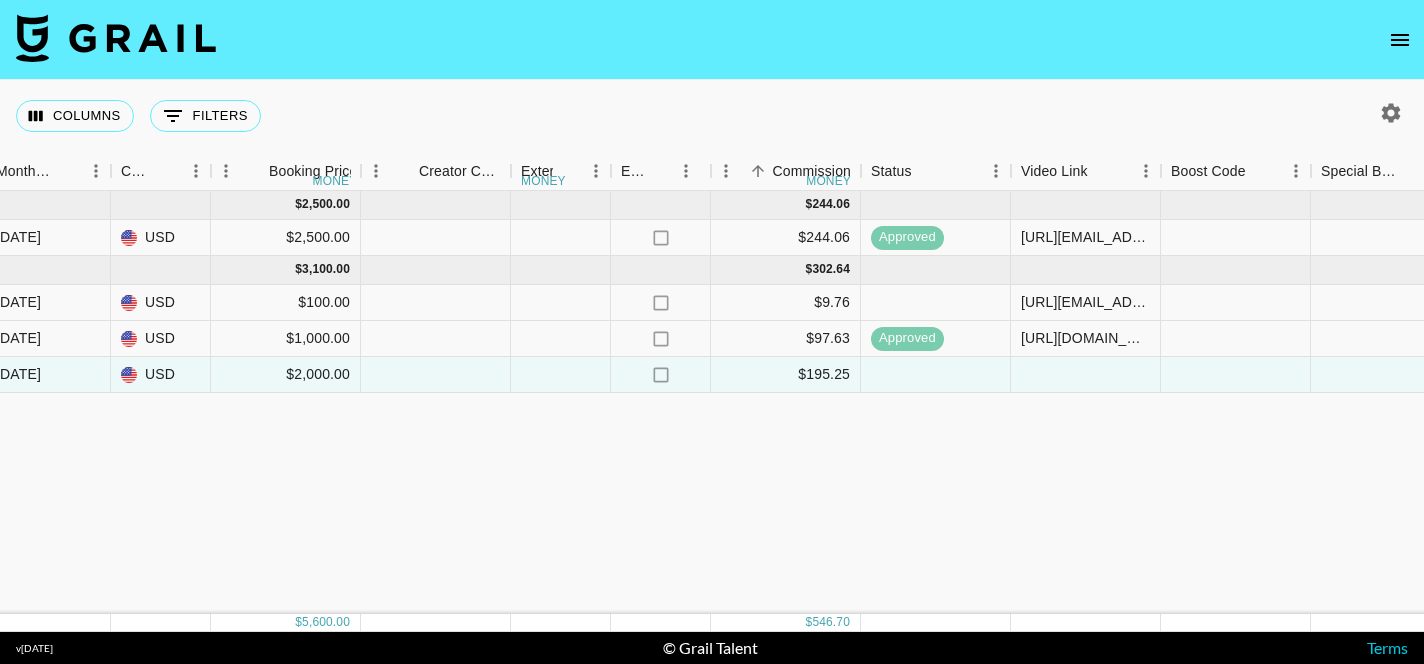 click on "Jun '25  ( 1 ) $ 2,500.00 $ 244.06 Fw1909W8jfBpFCdTyS77 recW87EZJfVFCpnrS dae.ma federica.madonna@grail-talent.com FromLabs global@fromlabs.kr Anua/FromLabs x @dae.ma 19/06/2025 yes Jun '25  USD $2,500.00 no $244.06 approved https://www.tiktok.com/@dae.ma/video/7520637000098123030 Fromlabs_standard_Video Production and Licensing Agreement_Anua_creator_FROMLAPS0005.pdf no https://in.xero.com/5EFUbvMZcNnYODSkRMewqZZs6uy1vNcMsjfDYedU Jul '25  ( 3 ) $ 3,100.00 $ 302.64 5Be83g4RWetKO8kR5mKK recEDOIzccynardp2 dae.ma federica.madonna@grail-talent.com FromLabs global@fromlabs.kr Anua/FromLabs x @dae.ma - additional Spark code 1 week 10/07/2025 yes Jul '25  USD $100.00 no $9.76 https://www.tiktok.com/@dae.ma/video/7520637000098123030 Fromlabs_standard_Video Production and Licensing Agreement_Anua_FROMLAPS0036.pdf no 1zAYjBGyh7ZyAsmNwsqp rec1Q55GFcOnwpHdh bird_dii federica.madonna@grail-talent.com APL Company  info@aplcompany.co.uk DYCE - U GOTTA Promo 07/07/2025 yes Jul '25  USD $1,000.00 no $97.63 approved yes yes no" at bounding box center [468, 402] 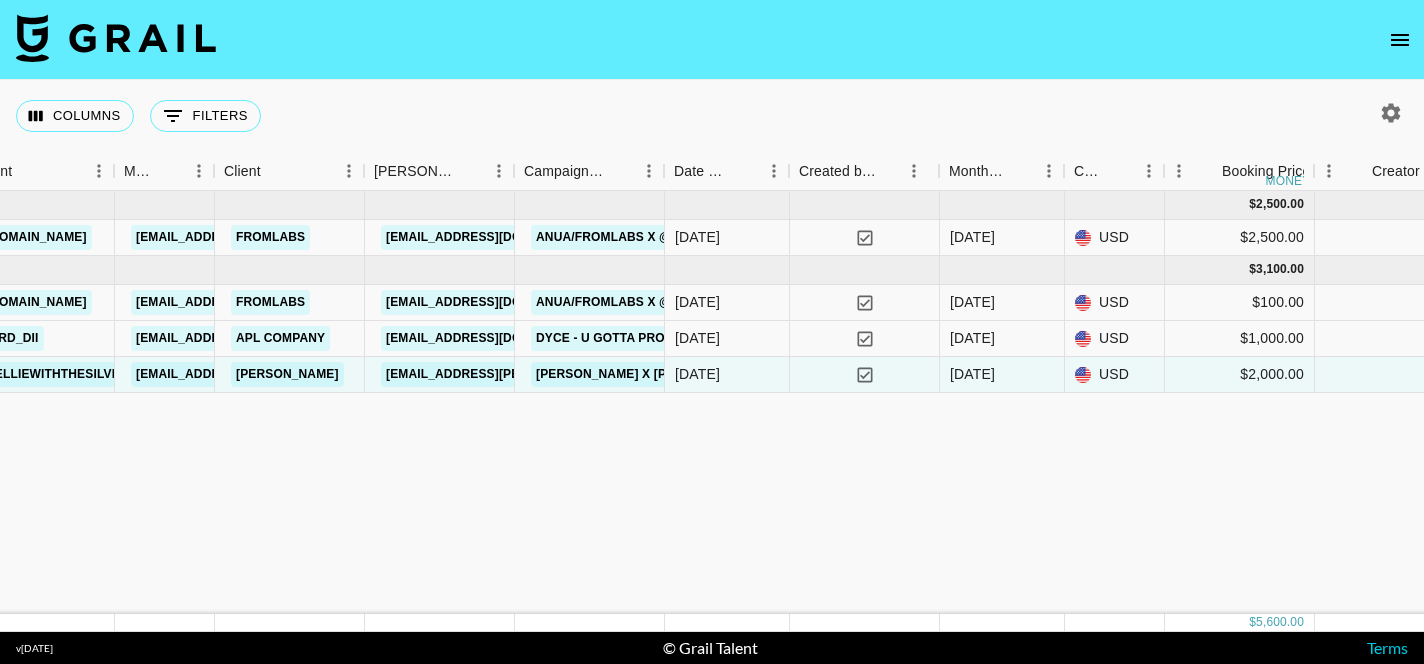 scroll, scrollTop: 0, scrollLeft: 693, axis: horizontal 